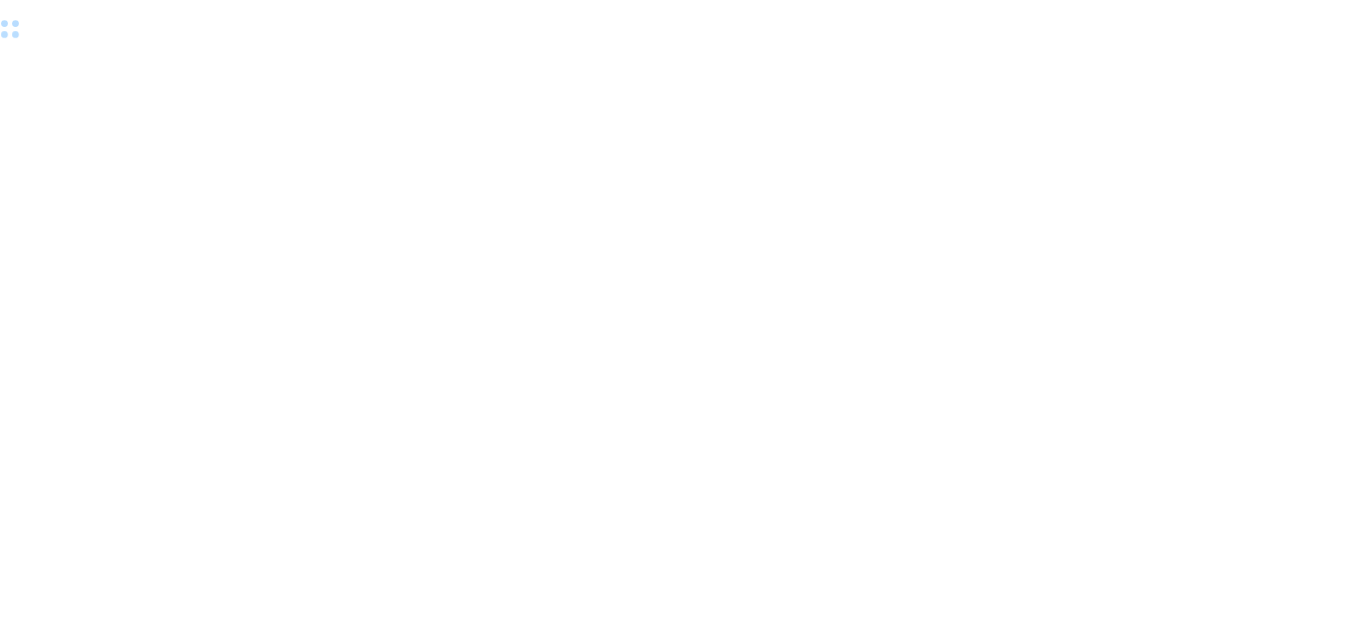 scroll, scrollTop: 0, scrollLeft: 0, axis: both 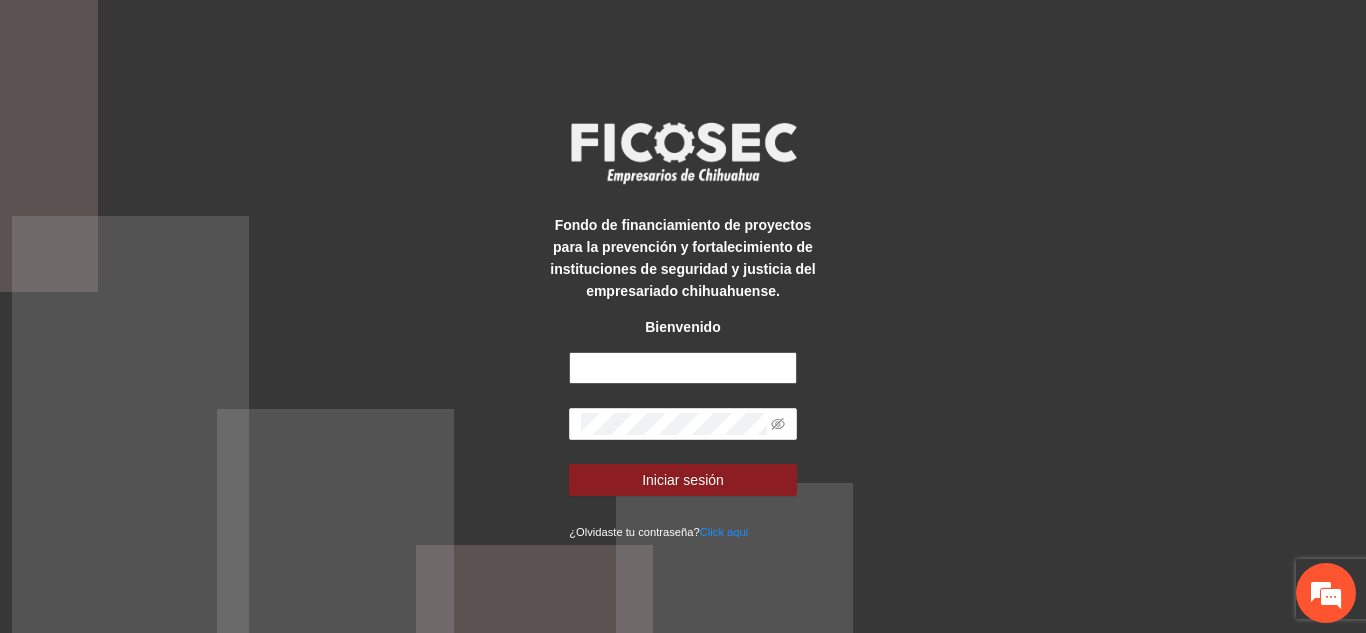 type on "**********" 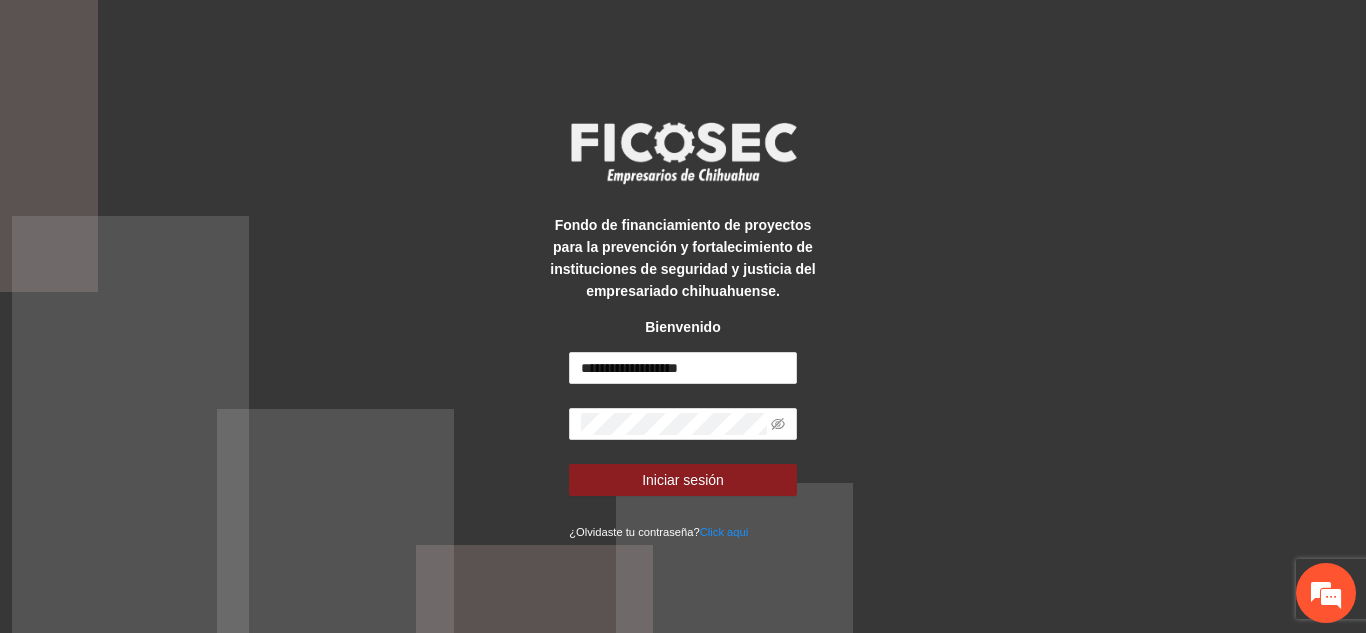 click on "**********" at bounding box center (683, 447) 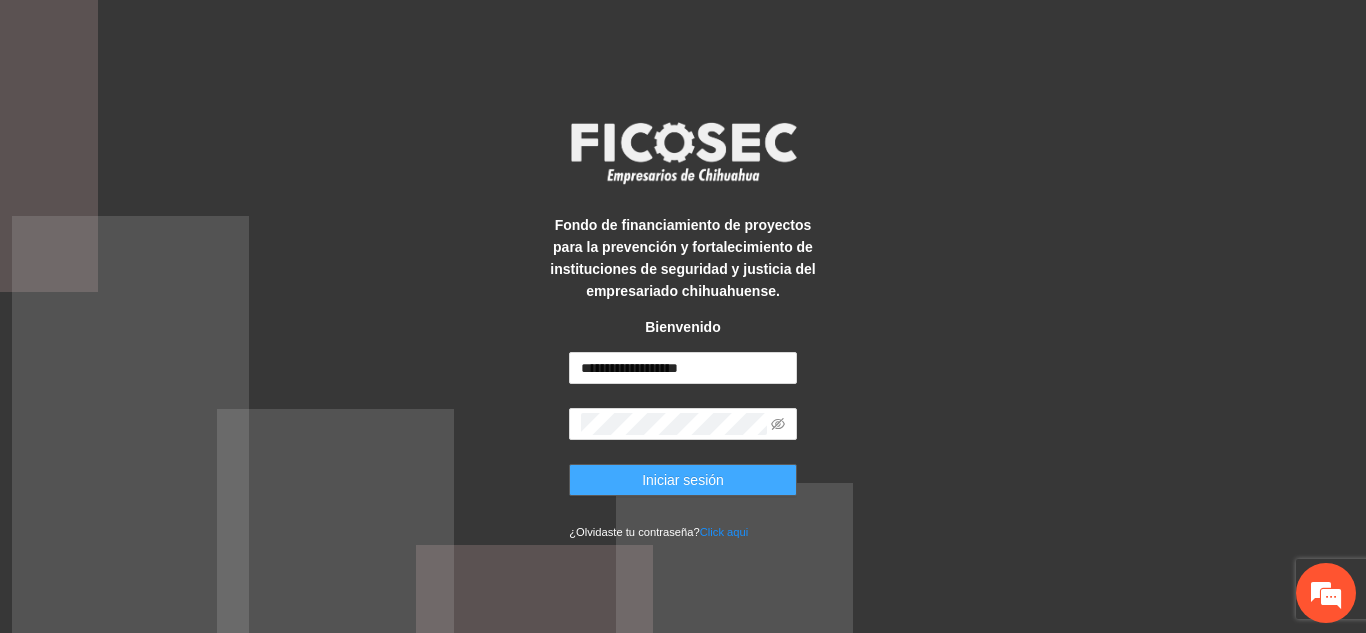 click on "Iniciar sesión" at bounding box center [683, 480] 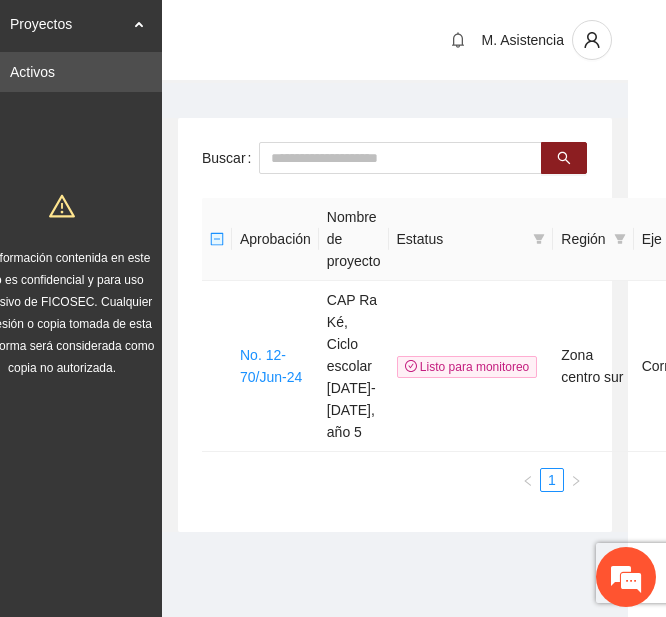 scroll, scrollTop: 0, scrollLeft: 40, axis: horizontal 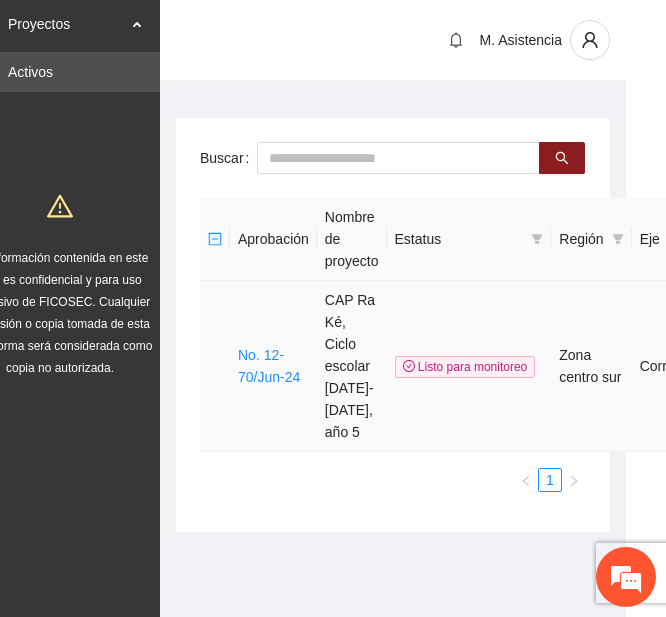 click on "No. 12-70/Jun-24" at bounding box center [273, 366] 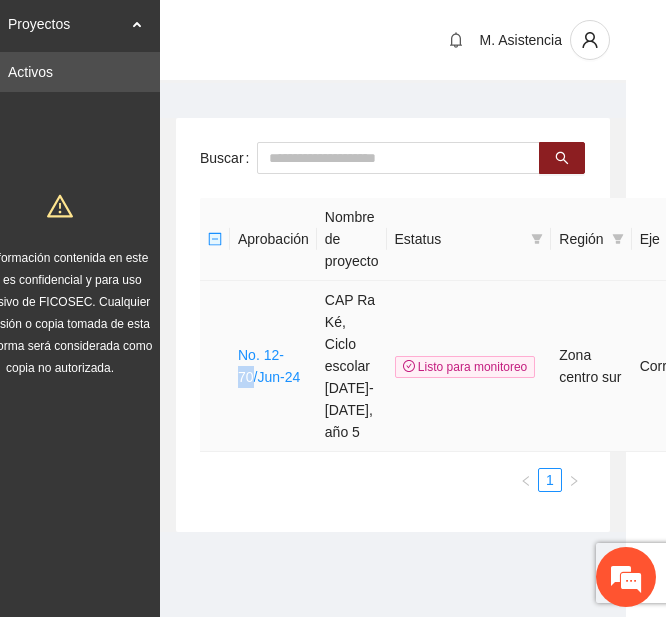 click on "No. 12-70/Jun-24" at bounding box center [273, 366] 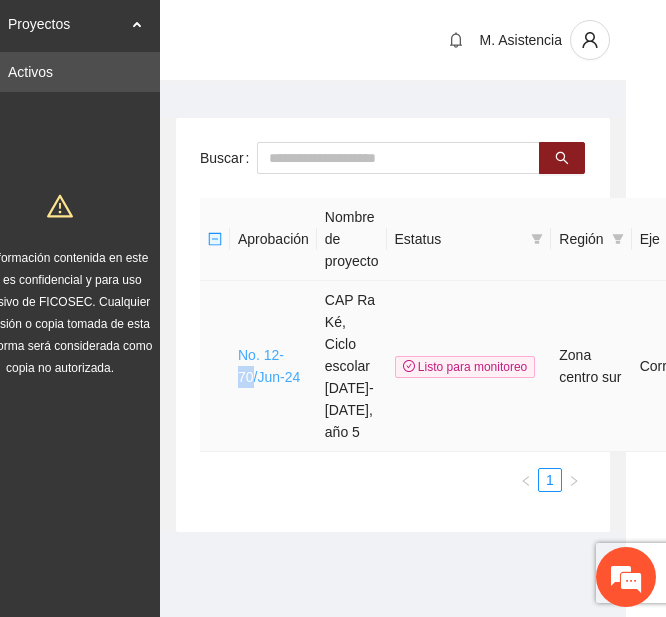 click on "No. 12-70/Jun-24" at bounding box center (269, 366) 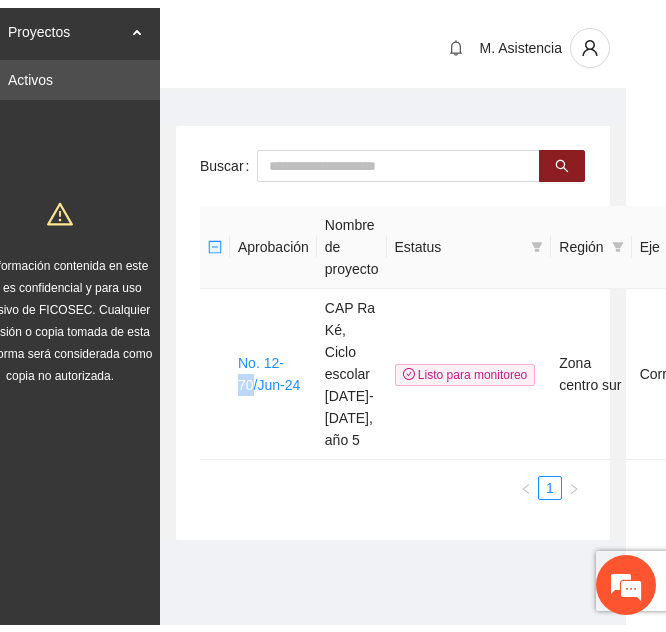 scroll, scrollTop: 0, scrollLeft: 0, axis: both 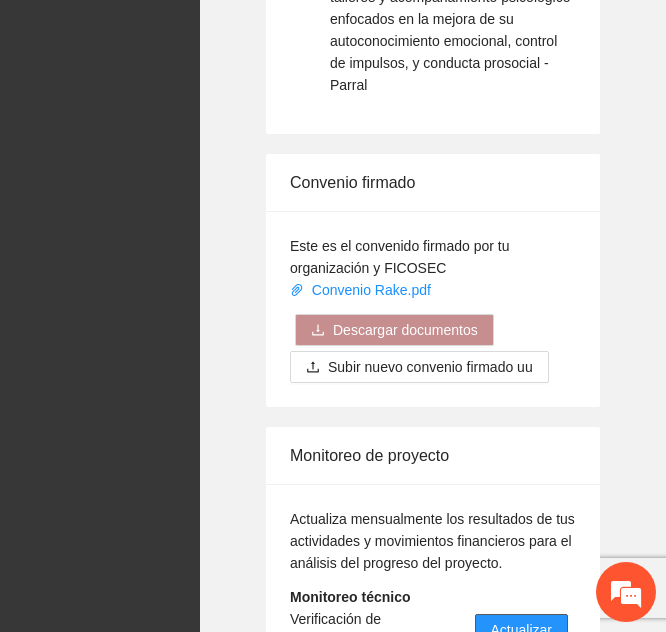 click on "Actualizar" at bounding box center [521, 630] 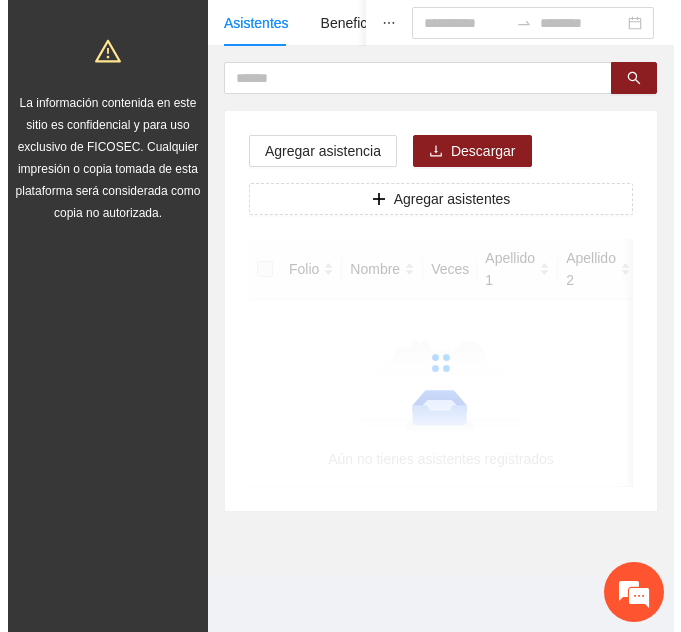 scroll, scrollTop: 0, scrollLeft: 0, axis: both 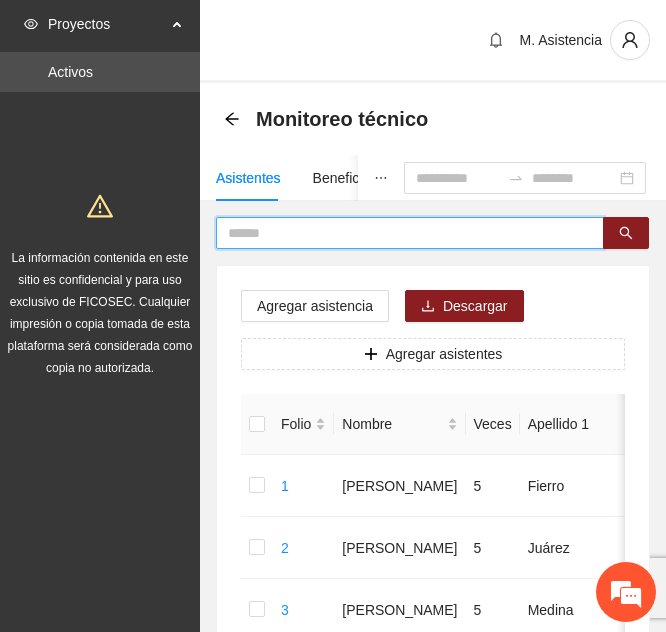click at bounding box center (402, 233) 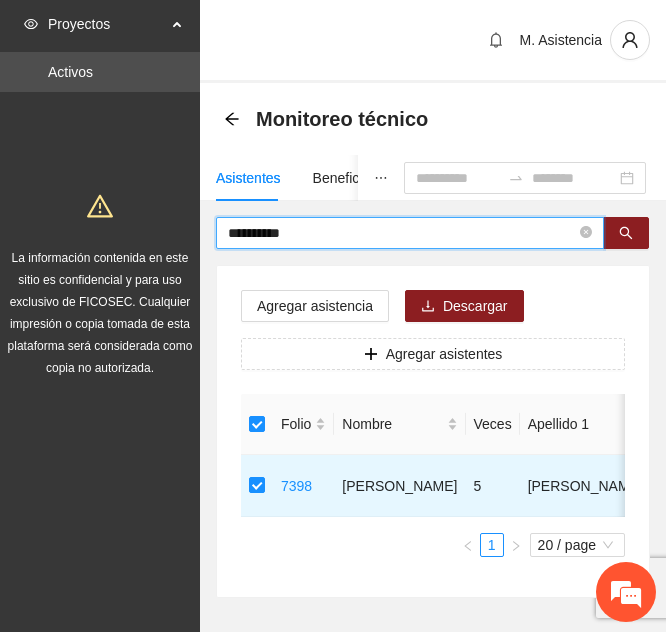 drag, startPoint x: 340, startPoint y: 243, endPoint x: 302, endPoint y: 278, distance: 51.662365 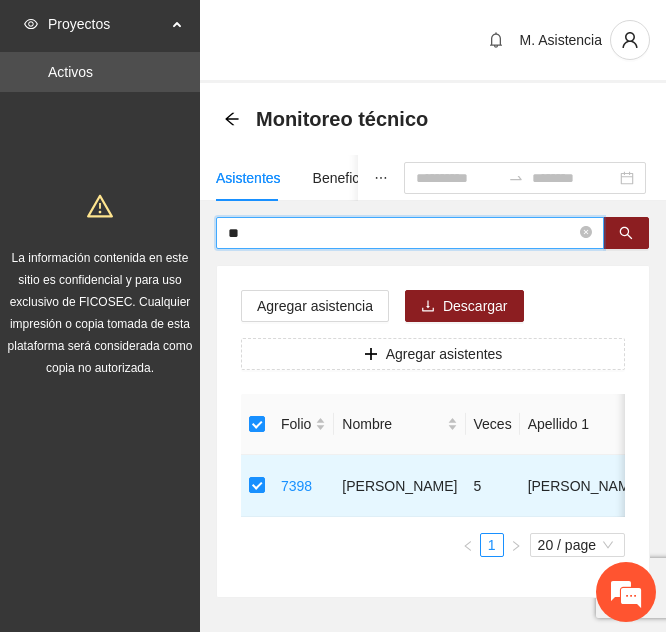 type on "*" 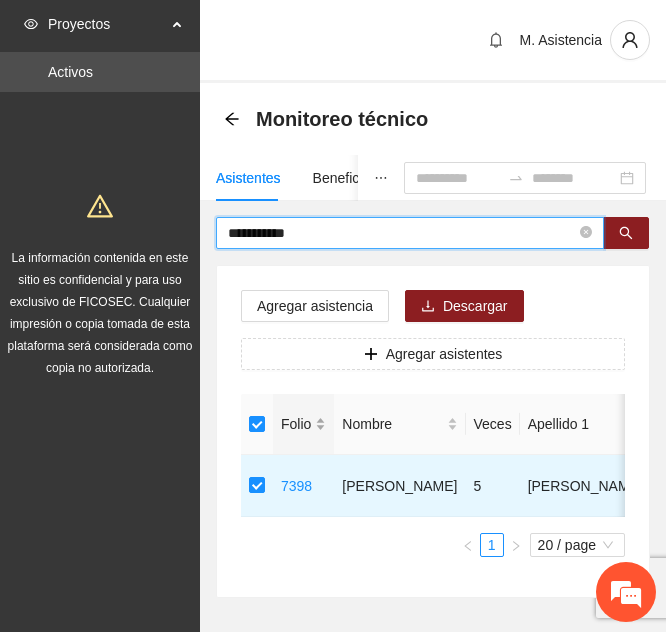 type on "**********" 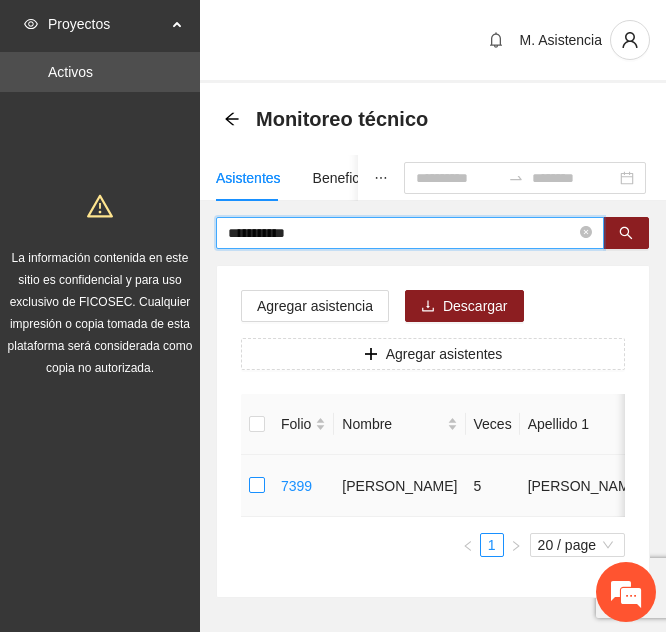 click at bounding box center [257, 486] 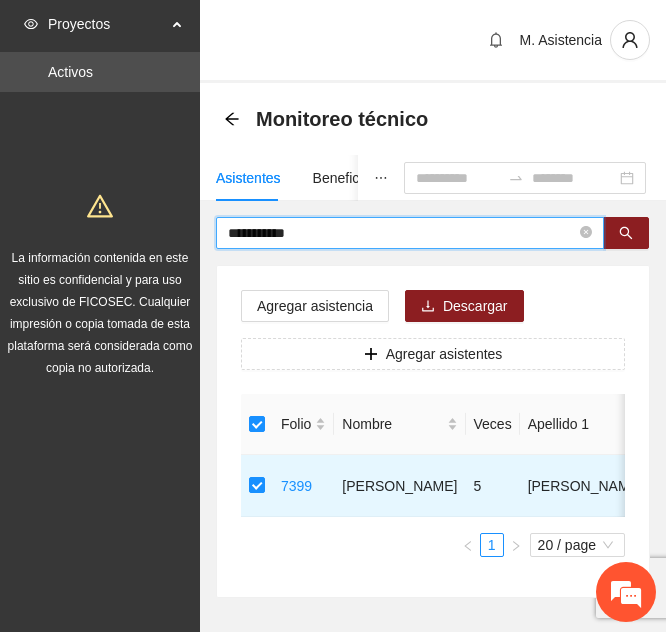 drag, startPoint x: 338, startPoint y: 237, endPoint x: 176, endPoint y: 219, distance: 162.99693 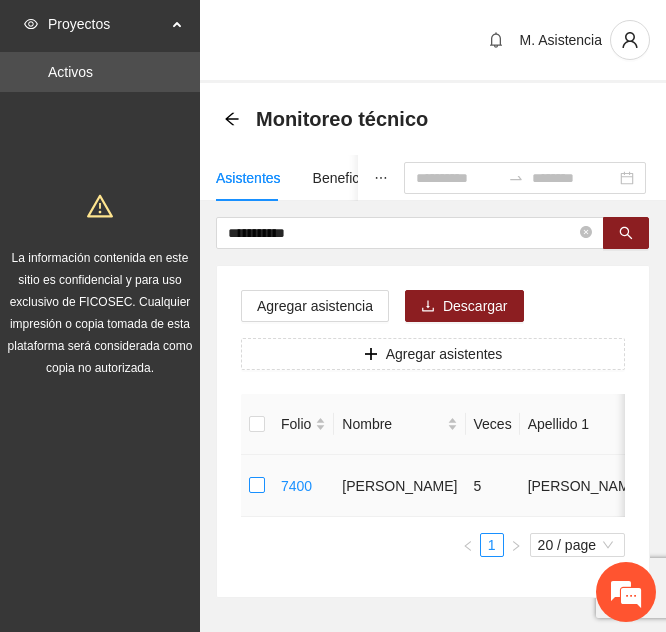 click at bounding box center [257, 486] 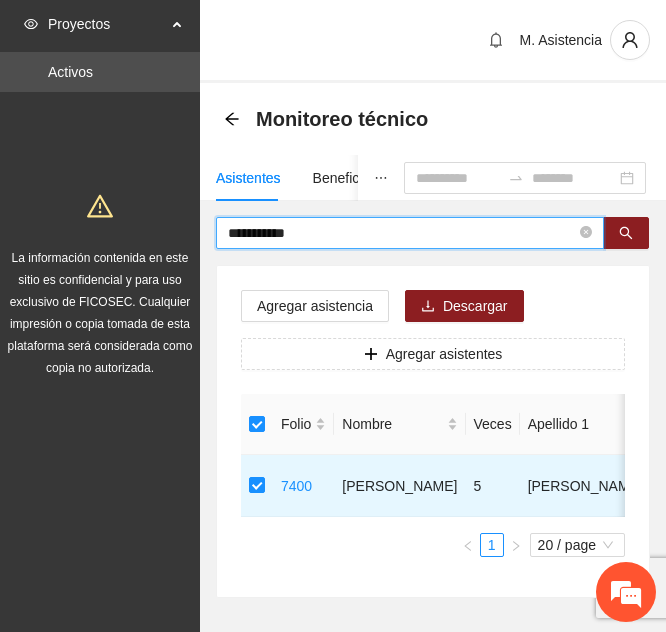 drag, startPoint x: 311, startPoint y: 231, endPoint x: 140, endPoint y: 242, distance: 171.35344 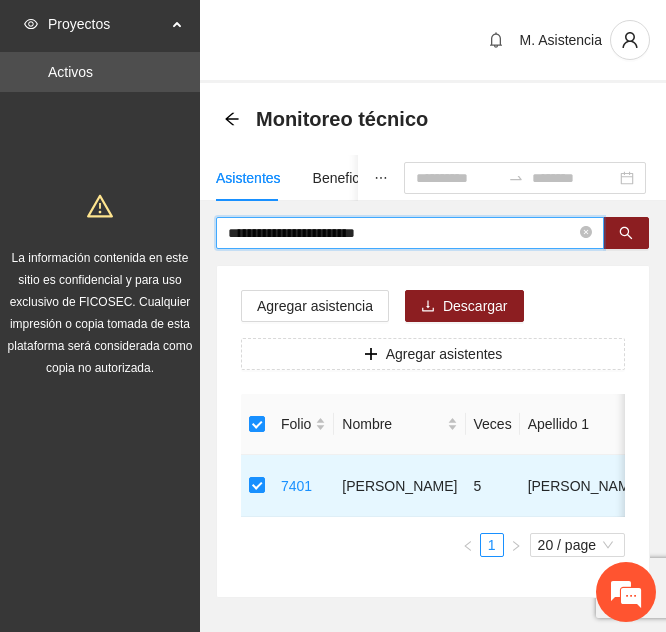 drag, startPoint x: 397, startPoint y: 238, endPoint x: 123, endPoint y: 223, distance: 274.41028 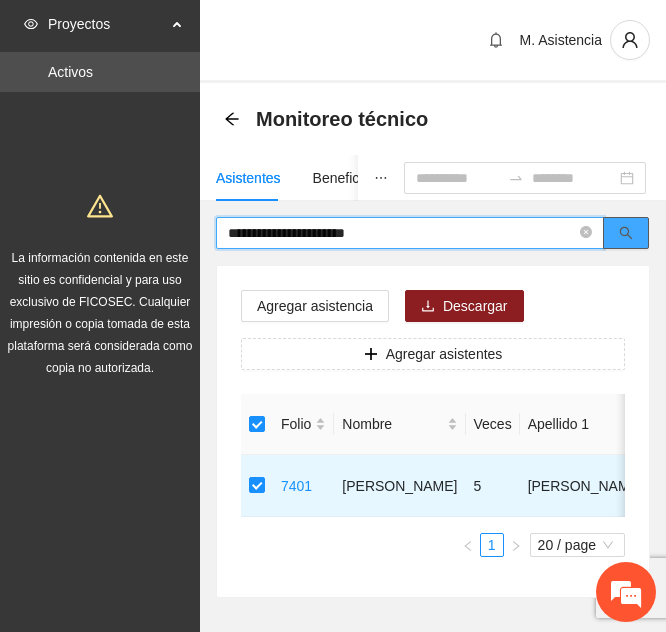click at bounding box center (626, 233) 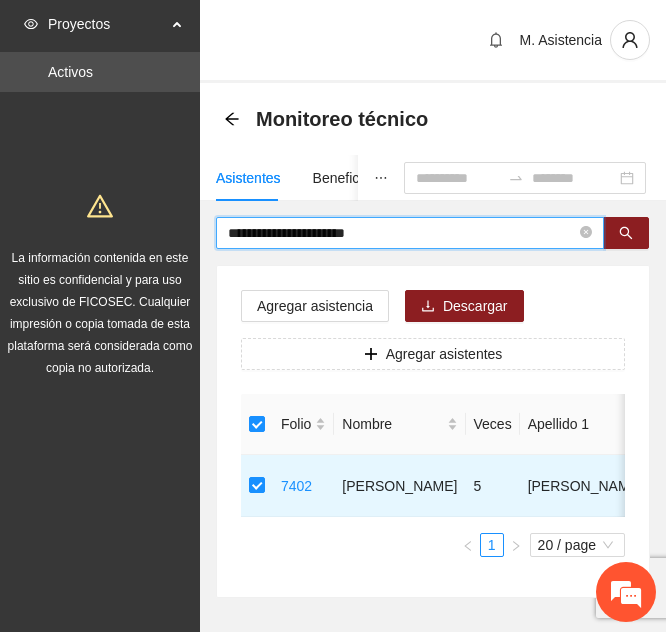 drag, startPoint x: 400, startPoint y: 230, endPoint x: 96, endPoint y: 225, distance: 304.0411 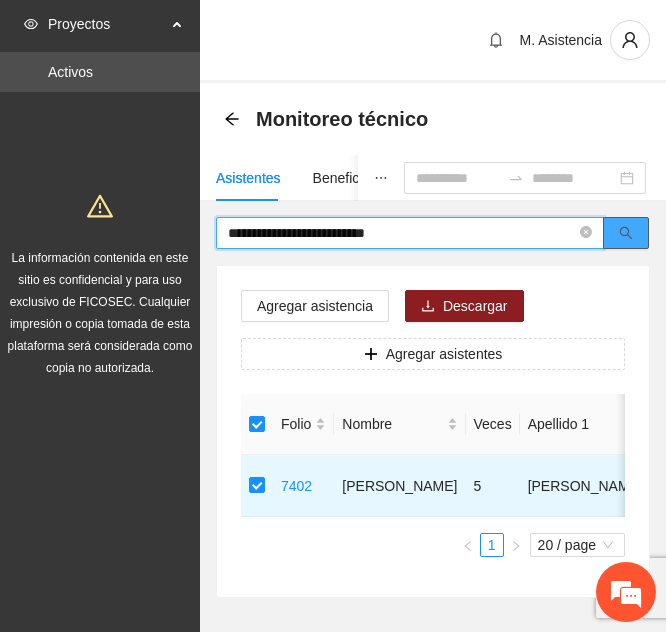 click at bounding box center [626, 233] 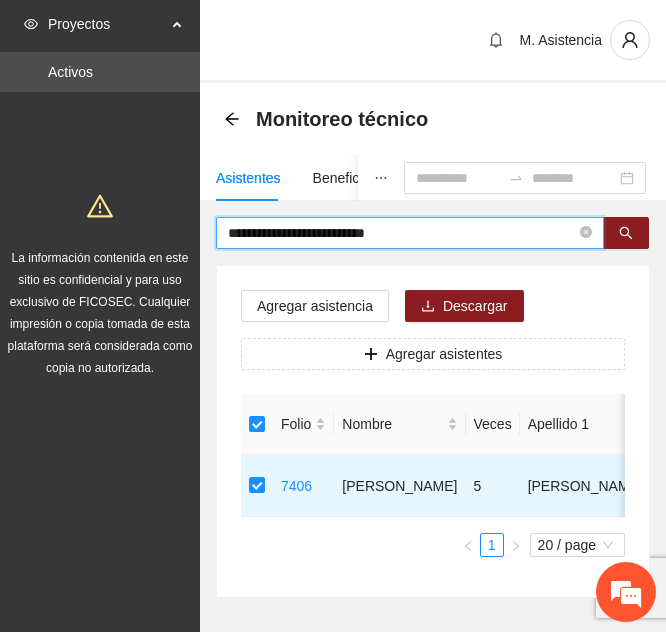 drag, startPoint x: 456, startPoint y: 230, endPoint x: 89, endPoint y: 230, distance: 367 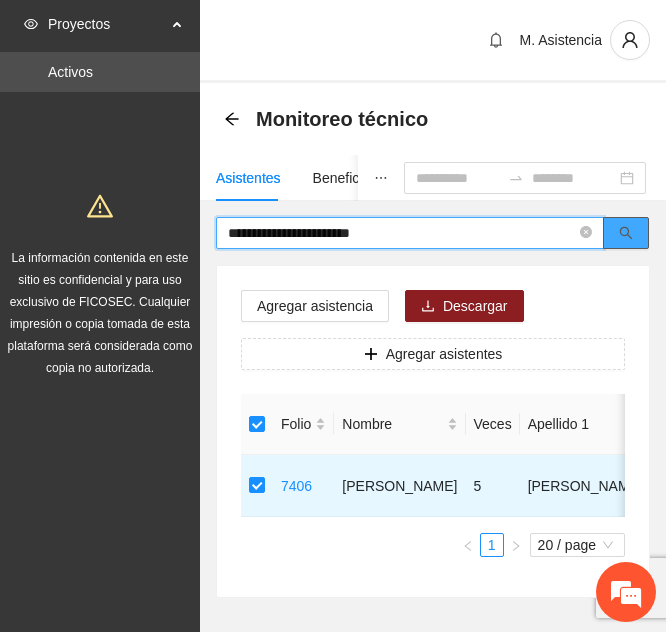 click 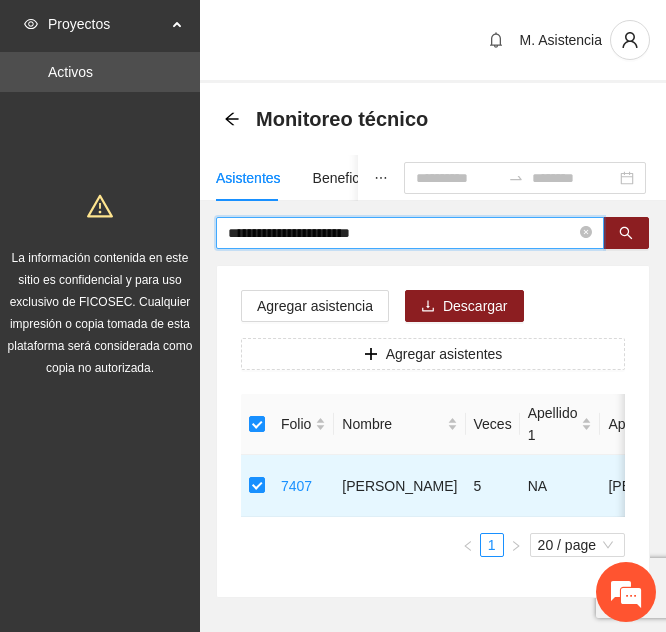 drag, startPoint x: 408, startPoint y: 227, endPoint x: 116, endPoint y: 216, distance: 292.20712 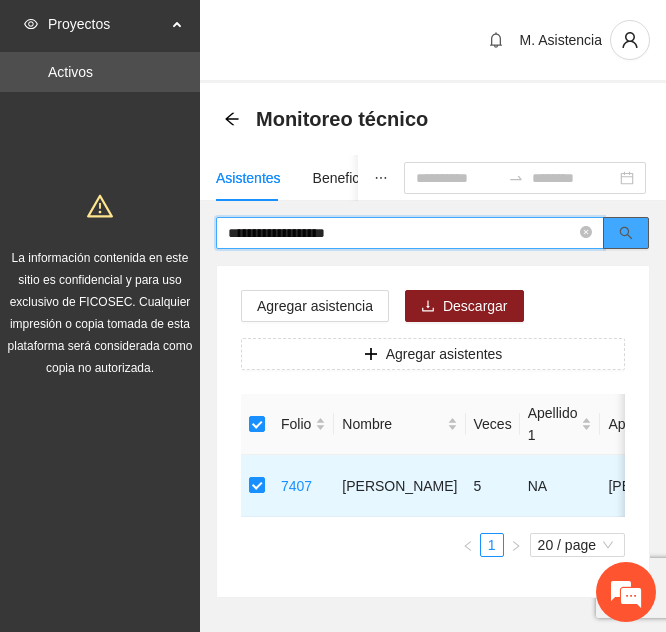 drag, startPoint x: 636, startPoint y: 230, endPoint x: 625, endPoint y: 229, distance: 11.045361 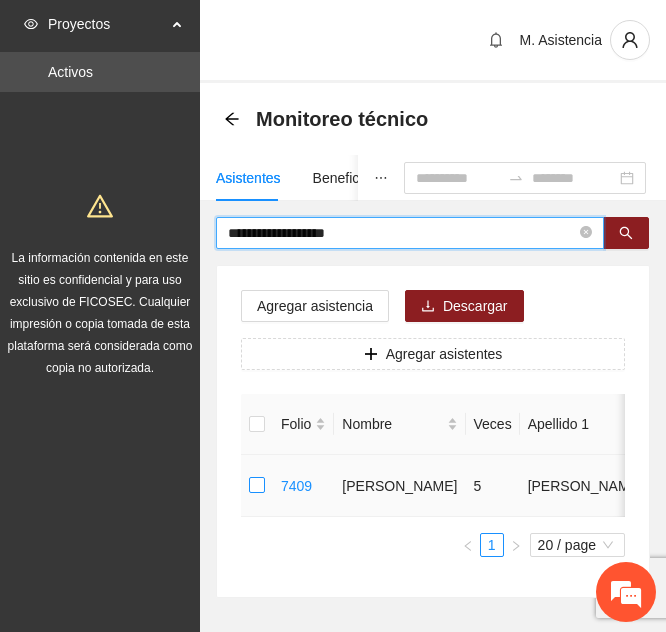 click at bounding box center [257, 486] 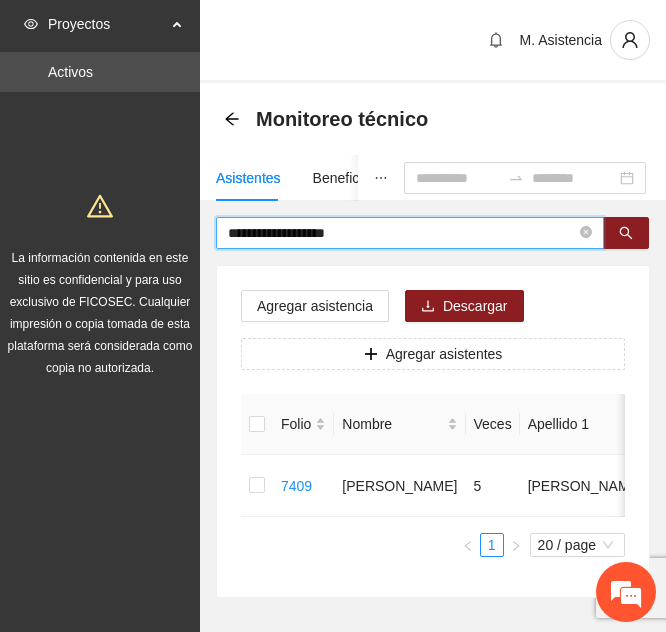 drag, startPoint x: 396, startPoint y: 238, endPoint x: 83, endPoint y: 252, distance: 313.31296 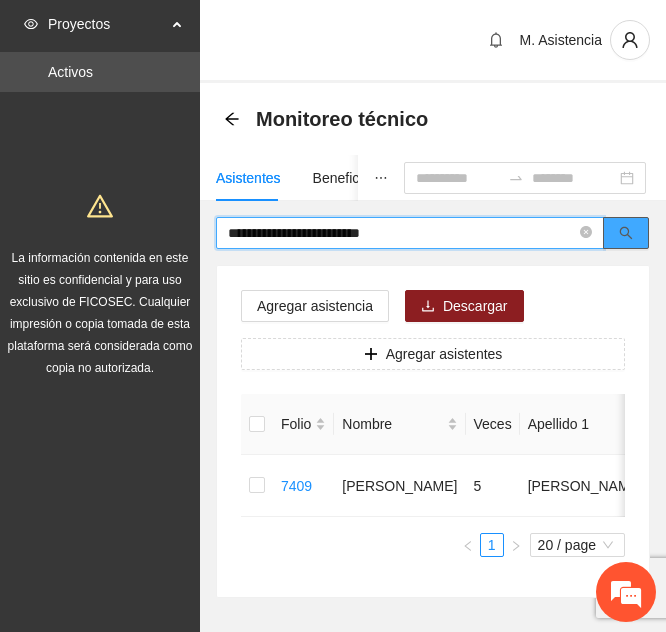 click at bounding box center (626, 233) 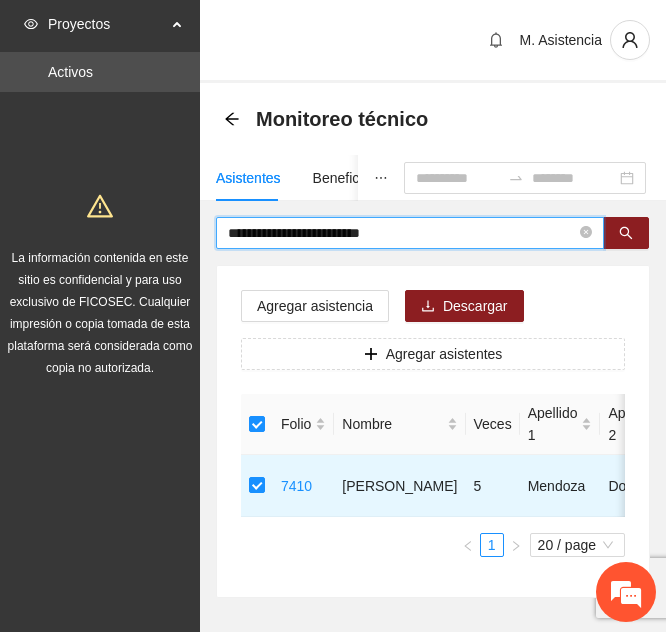 drag, startPoint x: 224, startPoint y: 224, endPoint x: 87, endPoint y: 219, distance: 137.09122 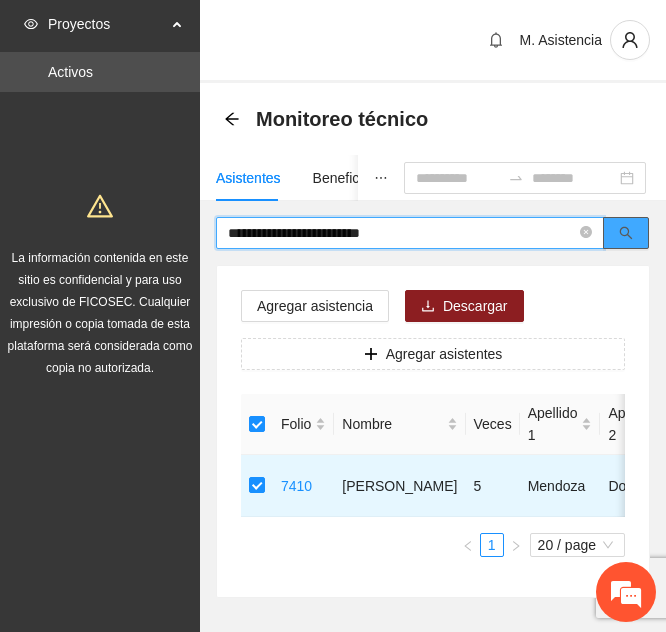 click at bounding box center (626, 233) 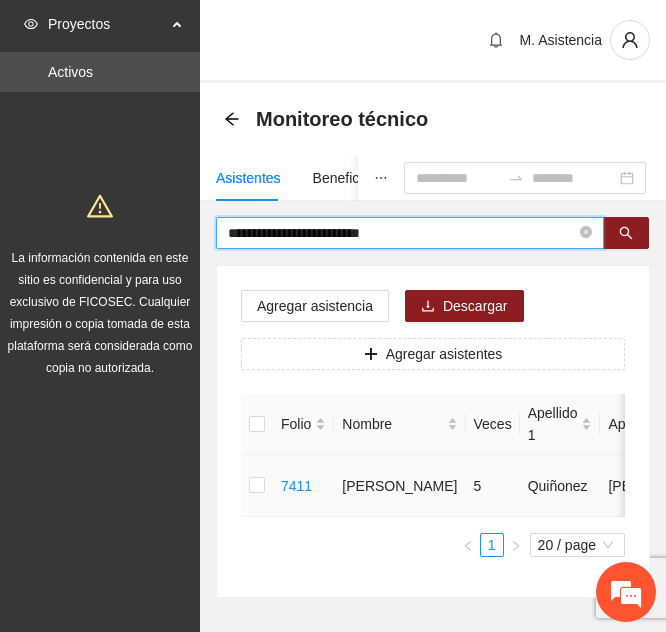 click at bounding box center [257, 486] 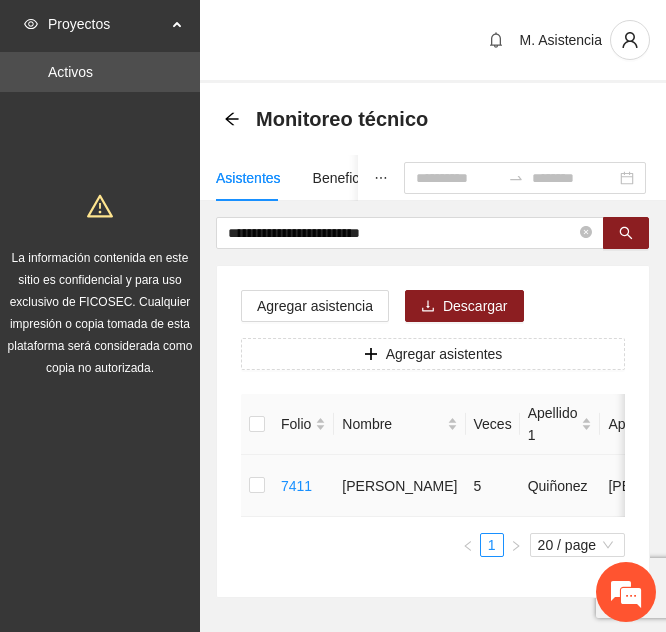 click at bounding box center [257, 486] 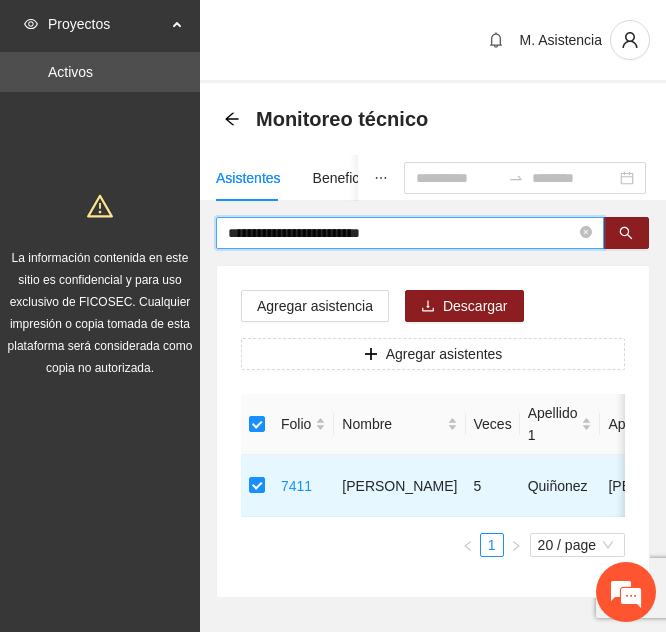 drag, startPoint x: 395, startPoint y: 226, endPoint x: -97, endPoint y: 205, distance: 492.44797 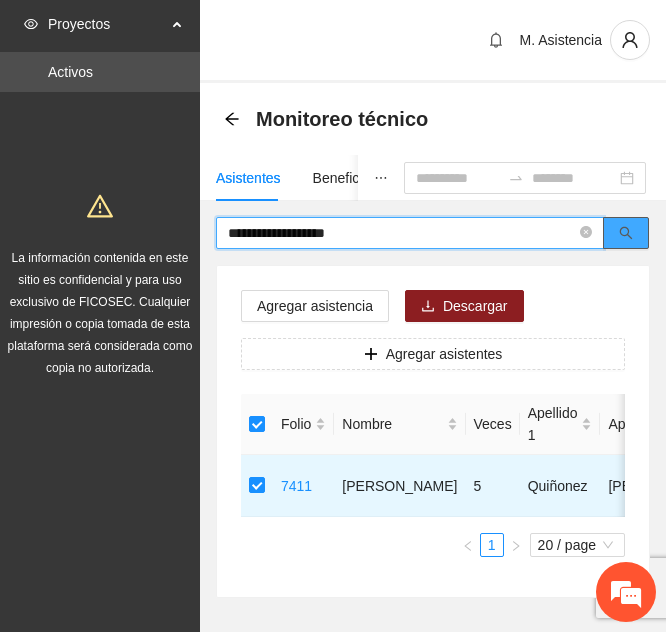 click at bounding box center (626, 233) 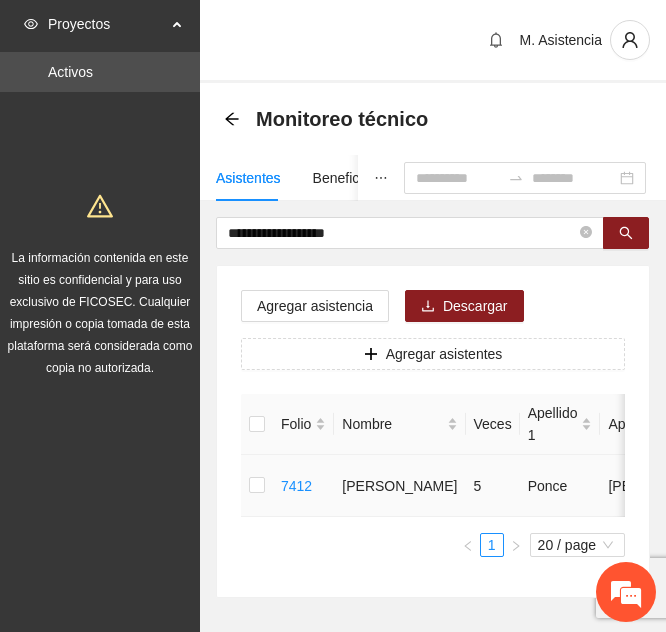 click at bounding box center [257, 486] 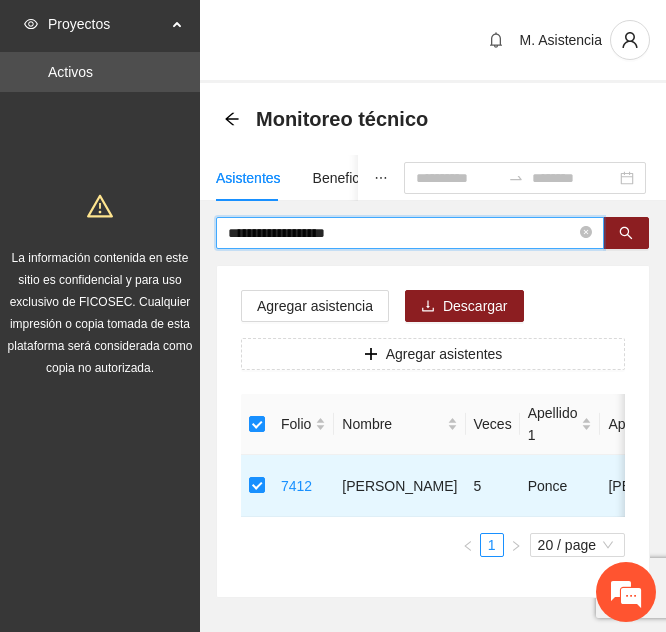 drag, startPoint x: 206, startPoint y: 215, endPoint x: 82, endPoint y: 226, distance: 124.486946 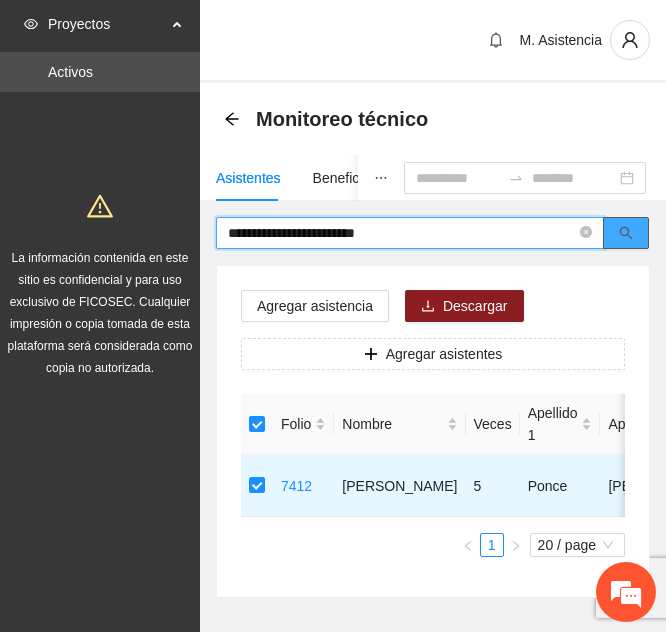 click 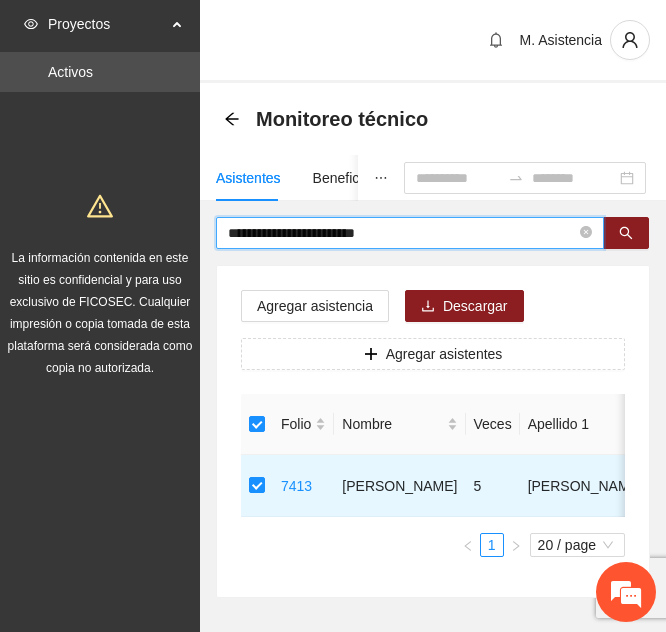 drag, startPoint x: 415, startPoint y: 231, endPoint x: 72, endPoint y: 219, distance: 343.20984 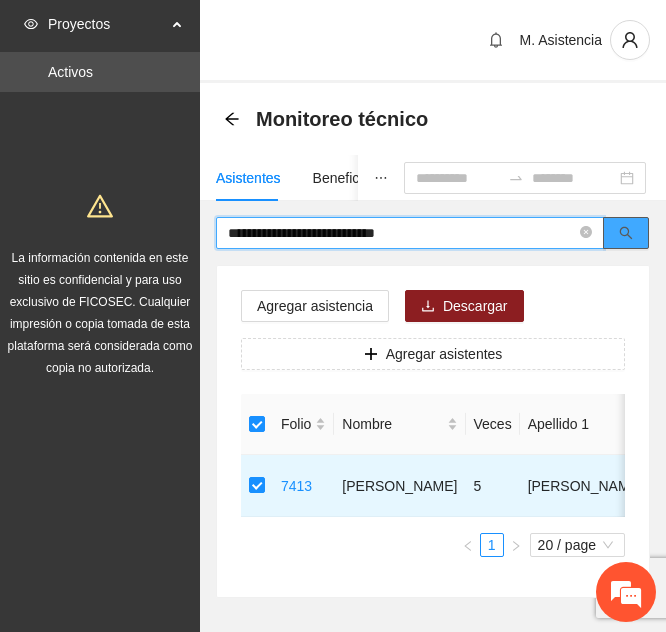 click at bounding box center (626, 233) 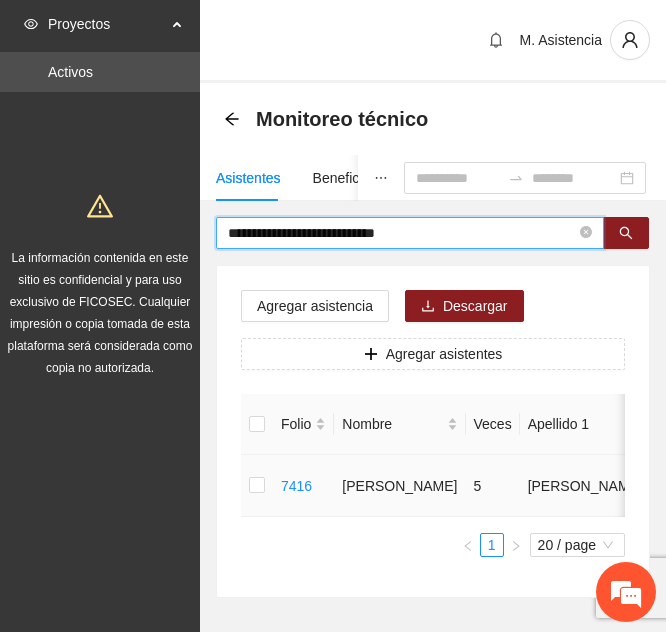 click at bounding box center [257, 486] 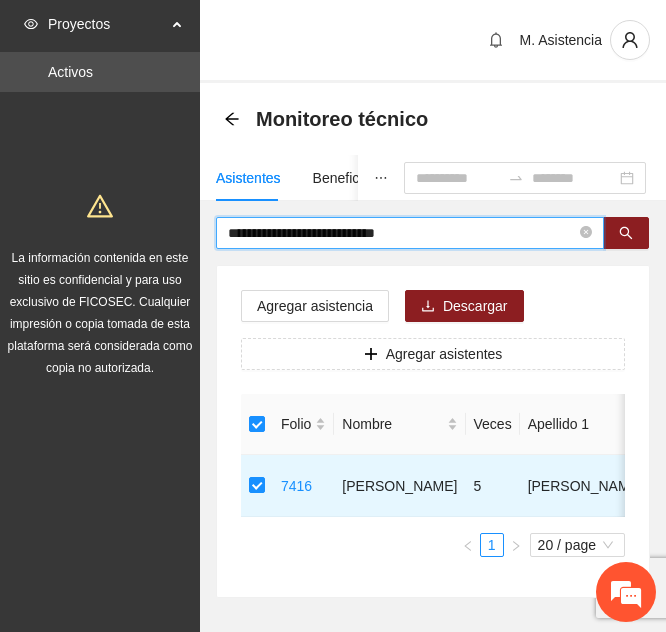 drag, startPoint x: 426, startPoint y: 227, endPoint x: 78, endPoint y: 204, distance: 348.75922 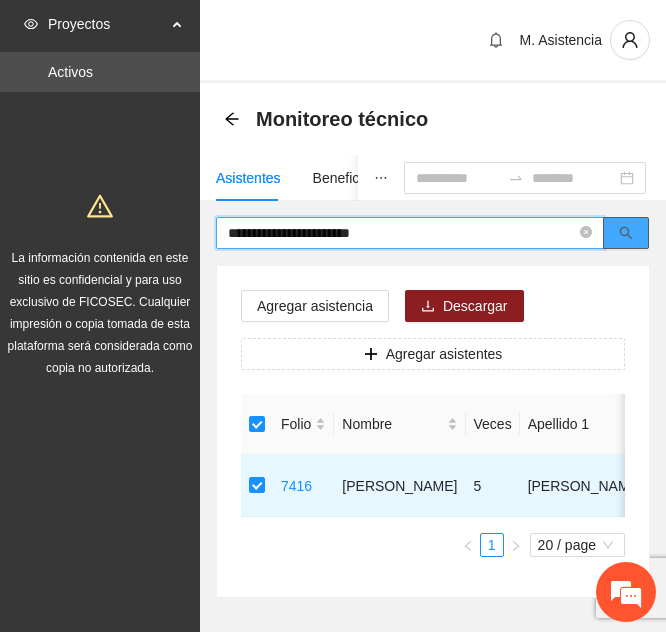 click 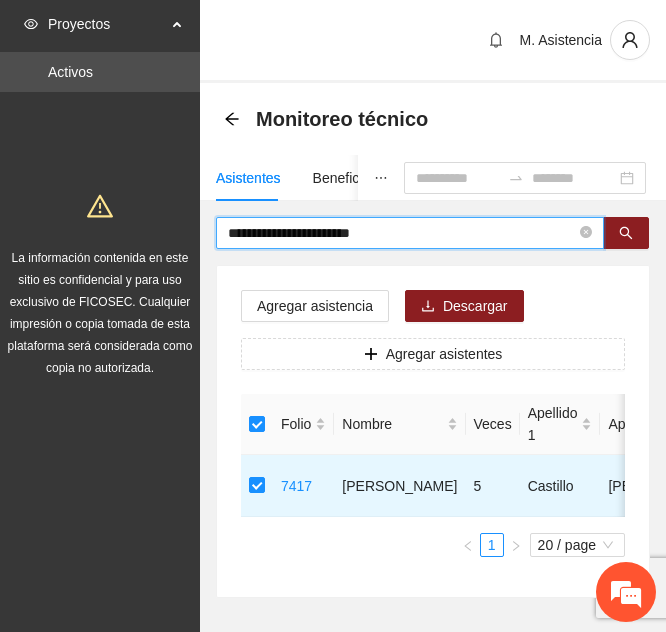 drag, startPoint x: 236, startPoint y: 210, endPoint x: 67, endPoint y: 211, distance: 169.00296 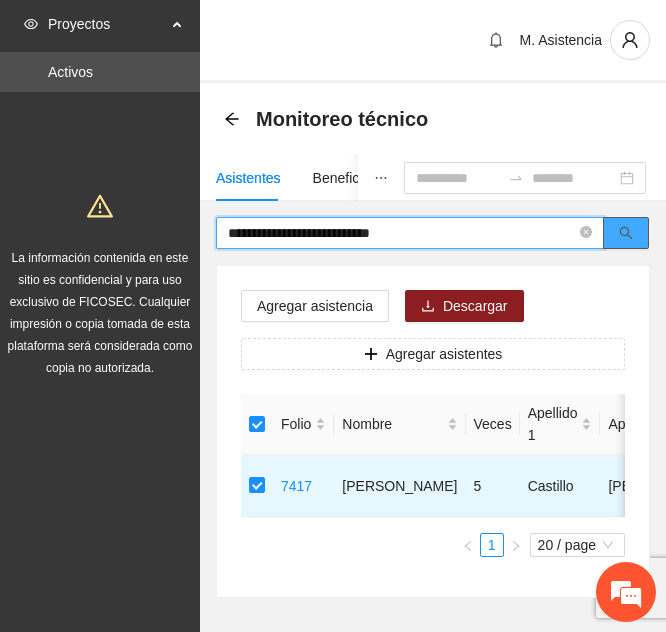 click 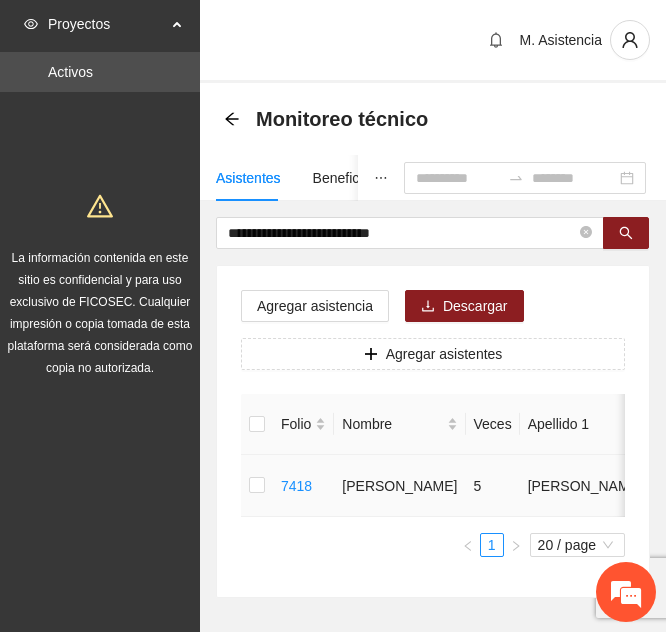 click at bounding box center [257, 486] 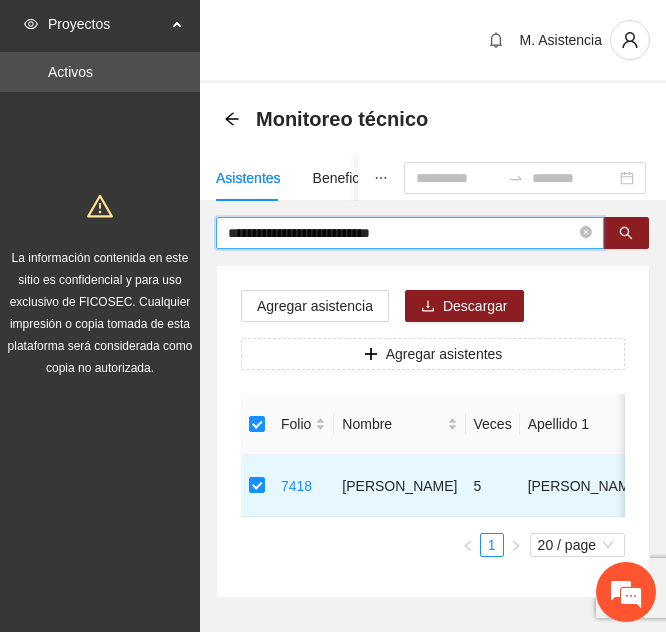 drag, startPoint x: 412, startPoint y: 230, endPoint x: 67, endPoint y: 255, distance: 345.9046 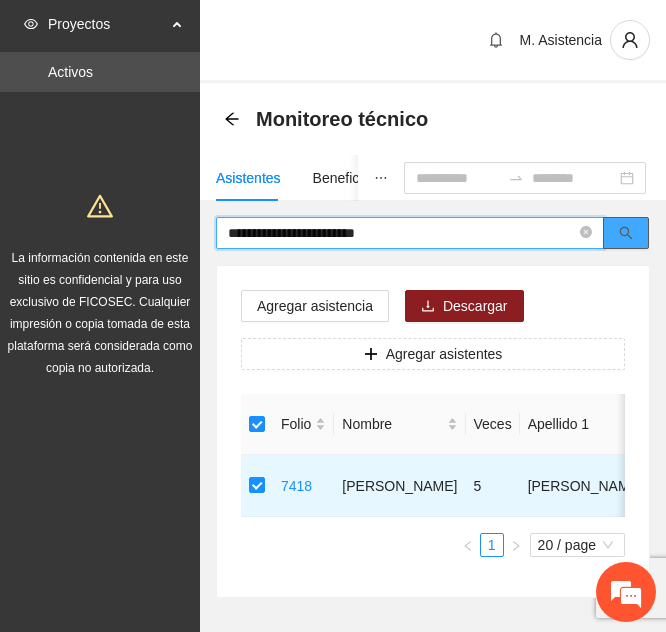 click at bounding box center [626, 233] 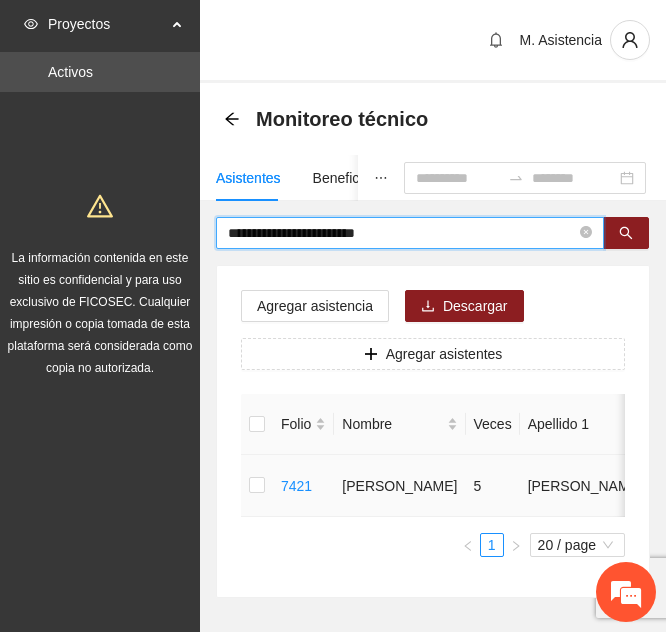 click at bounding box center [257, 486] 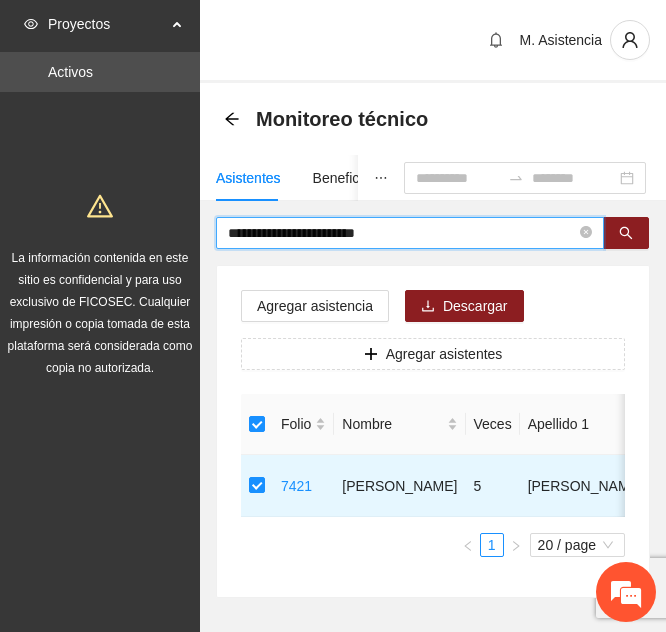 drag, startPoint x: 433, startPoint y: 240, endPoint x: 45, endPoint y: 256, distance: 388.32974 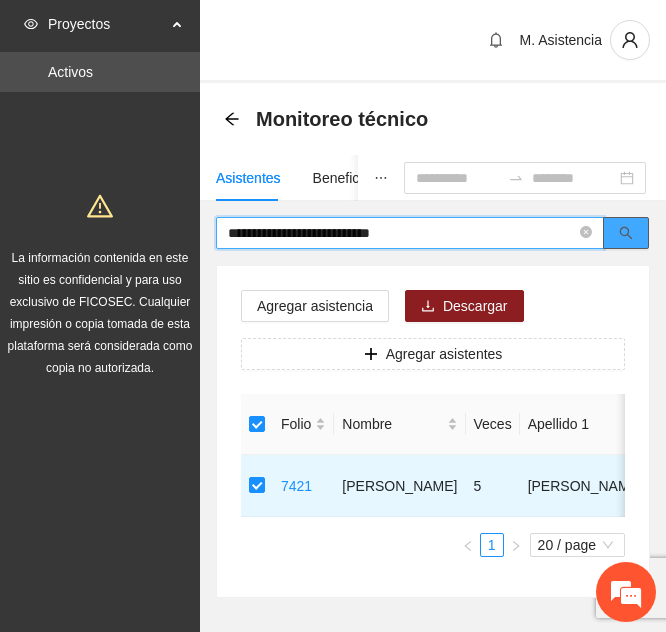 click at bounding box center [626, 233] 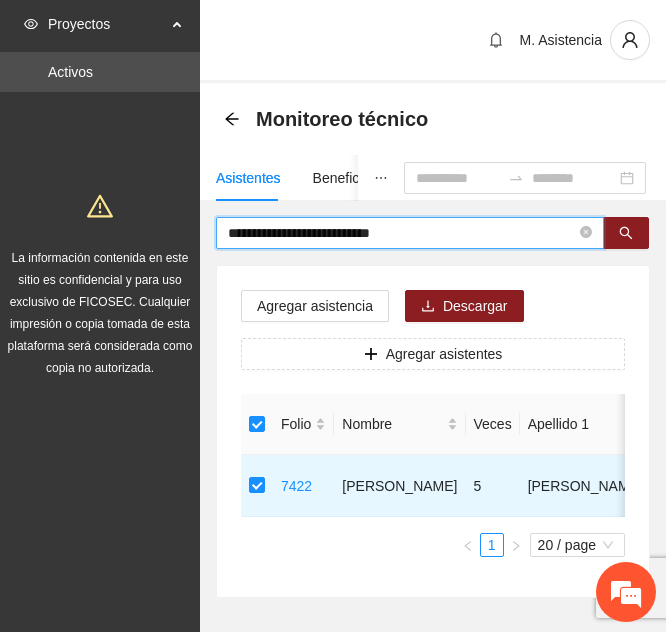 drag, startPoint x: 433, startPoint y: 226, endPoint x: 101, endPoint y: 220, distance: 332.0542 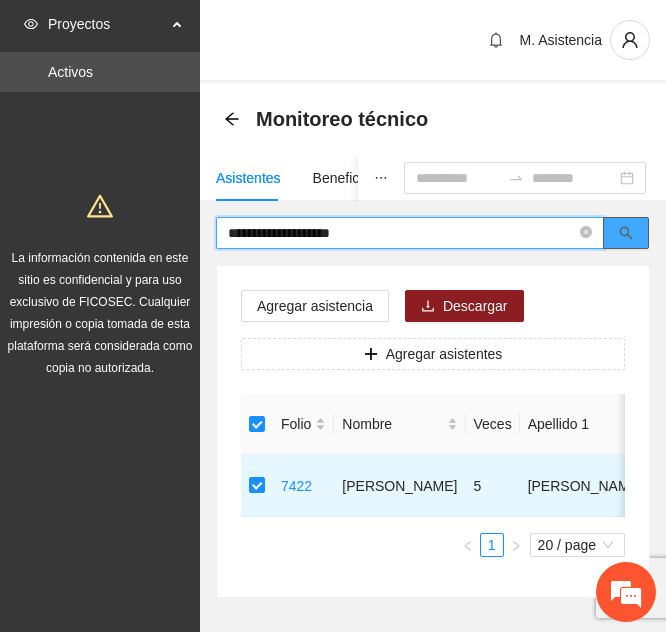 click 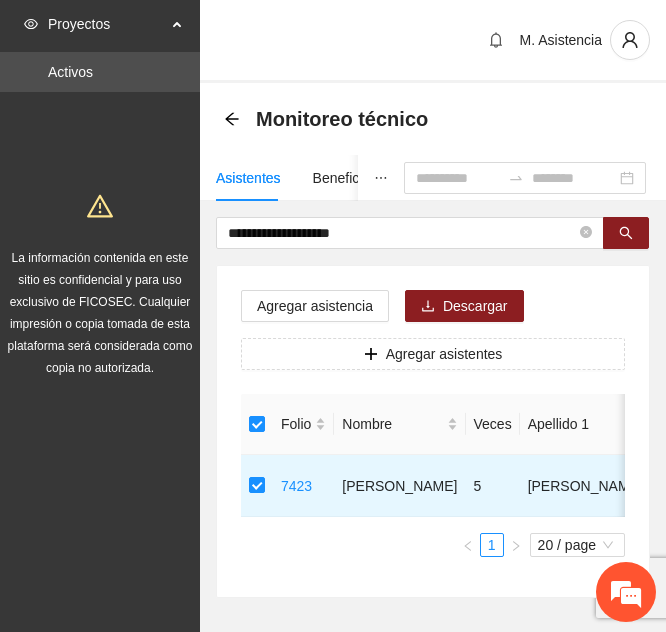 drag, startPoint x: 391, startPoint y: 229, endPoint x: -10, endPoint y: 225, distance: 401.01996 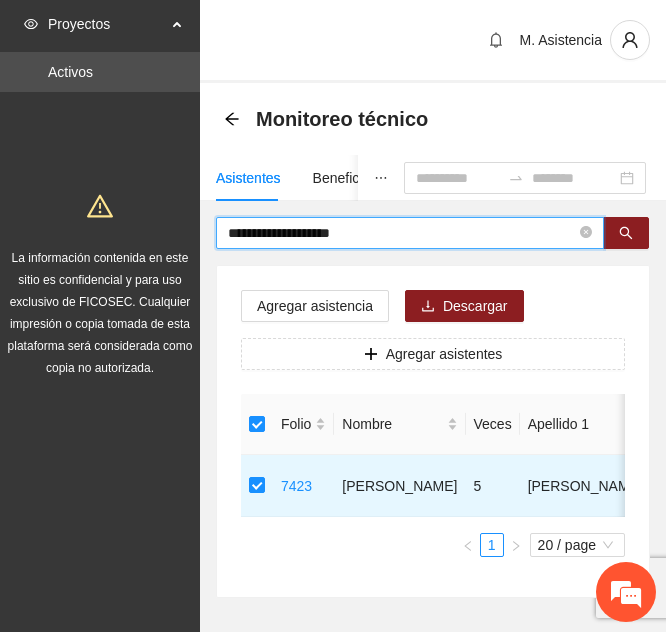 paste on "*****" 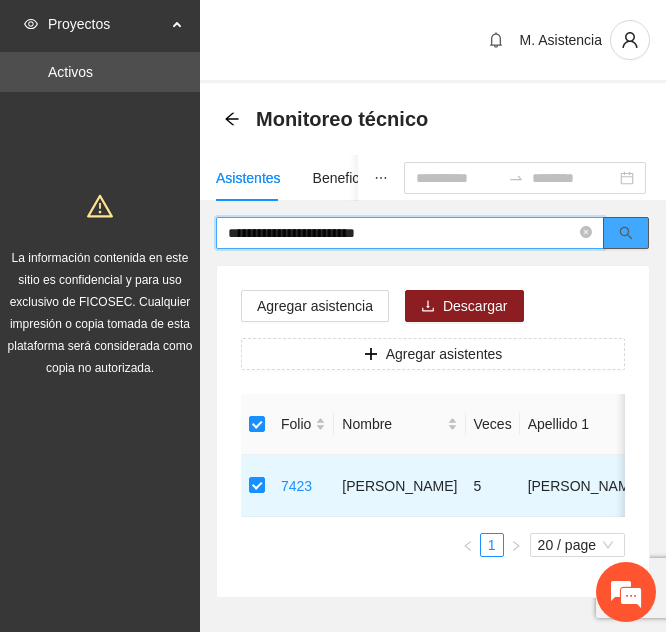 click 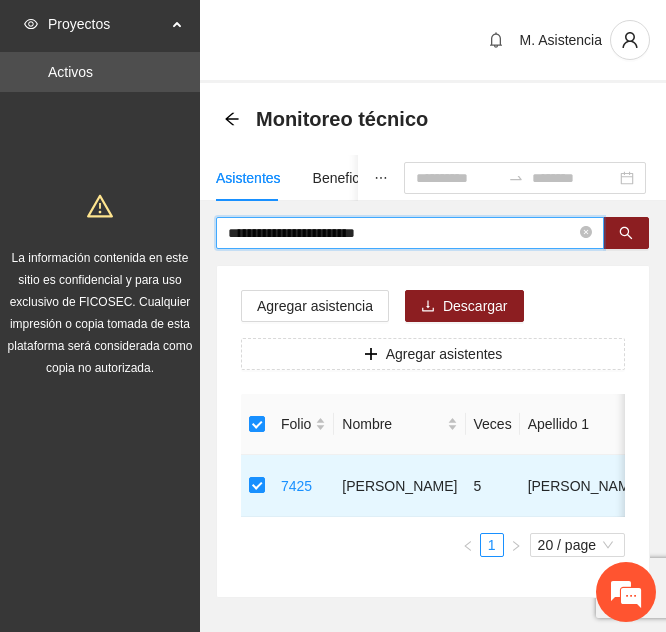 drag, startPoint x: 248, startPoint y: 219, endPoint x: 78, endPoint y: 222, distance: 170.02647 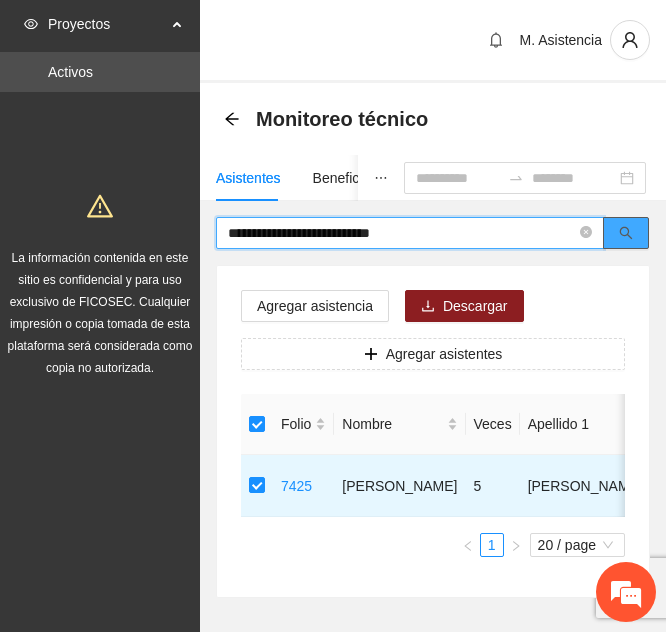 click at bounding box center [626, 233] 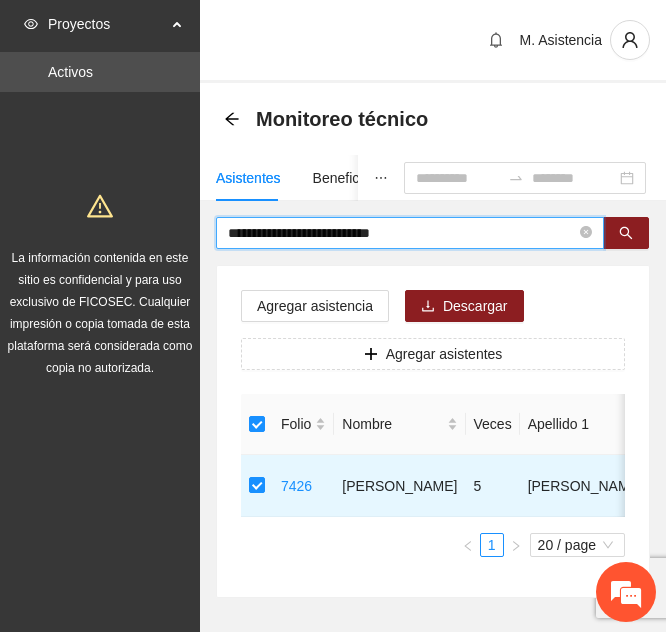 drag, startPoint x: 433, startPoint y: 231, endPoint x: -79, endPoint y: 186, distance: 513.97375 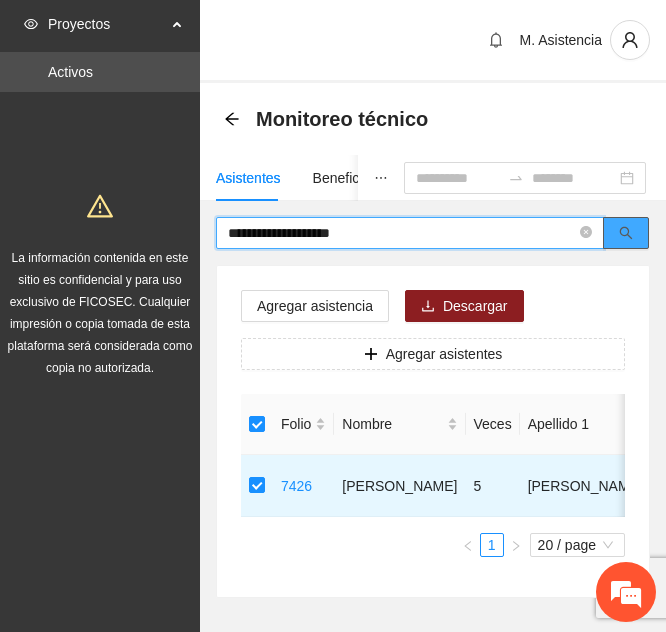 click at bounding box center [626, 233] 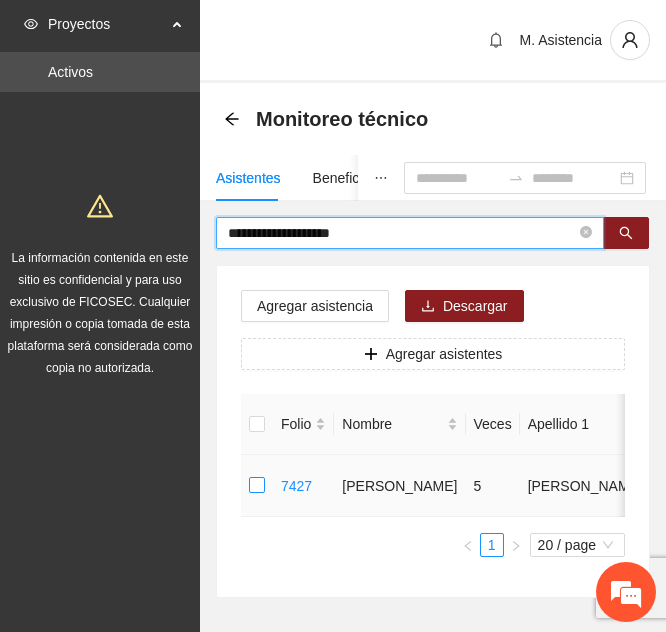 click at bounding box center [257, 486] 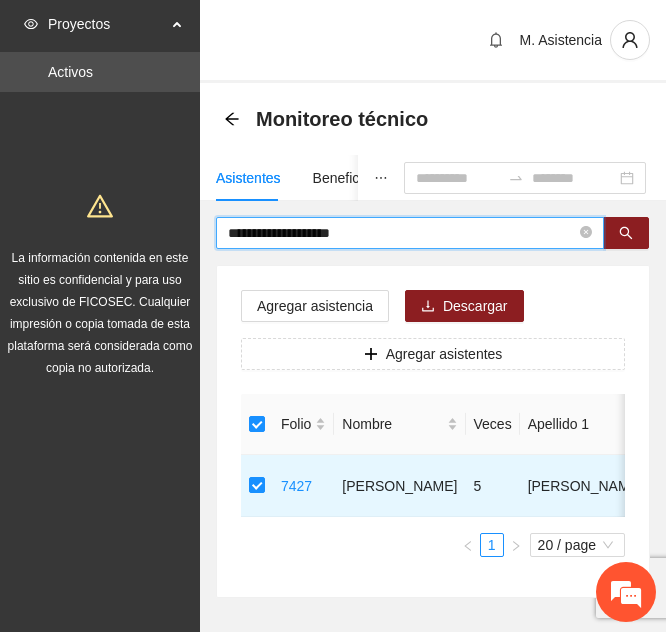 drag, startPoint x: 384, startPoint y: 233, endPoint x: -75, endPoint y: 251, distance: 459.3528 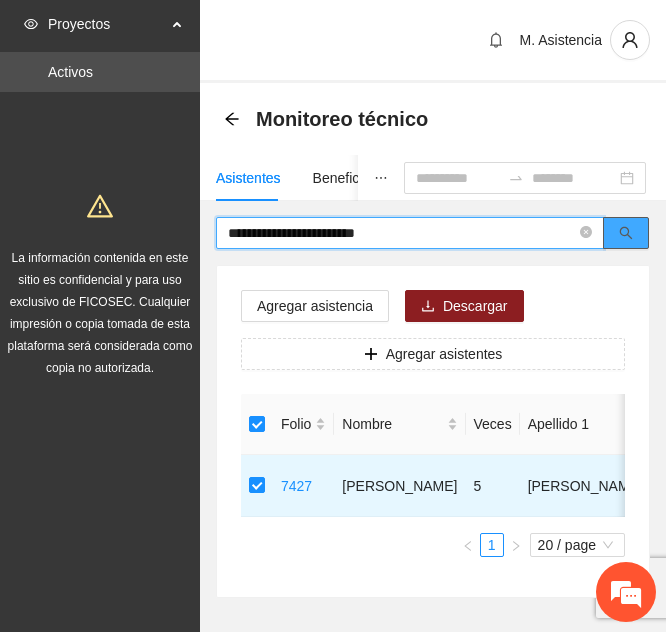 click at bounding box center (626, 233) 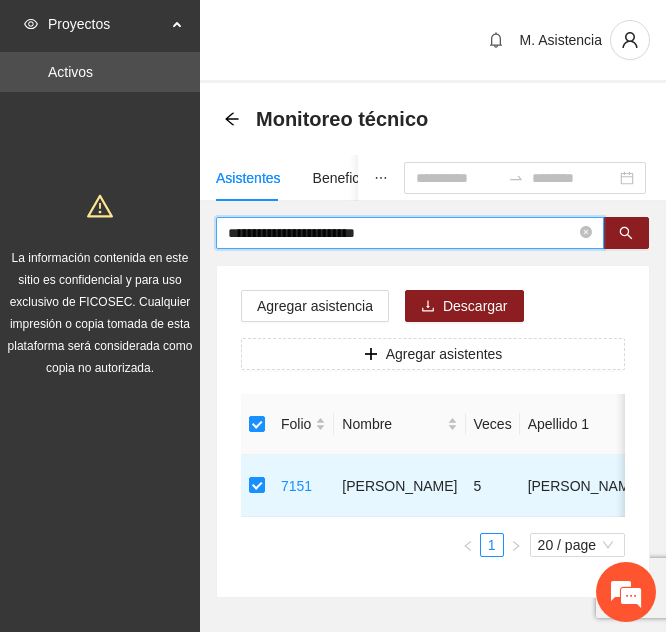 drag, startPoint x: 414, startPoint y: 231, endPoint x: -45, endPoint y: 259, distance: 459.85324 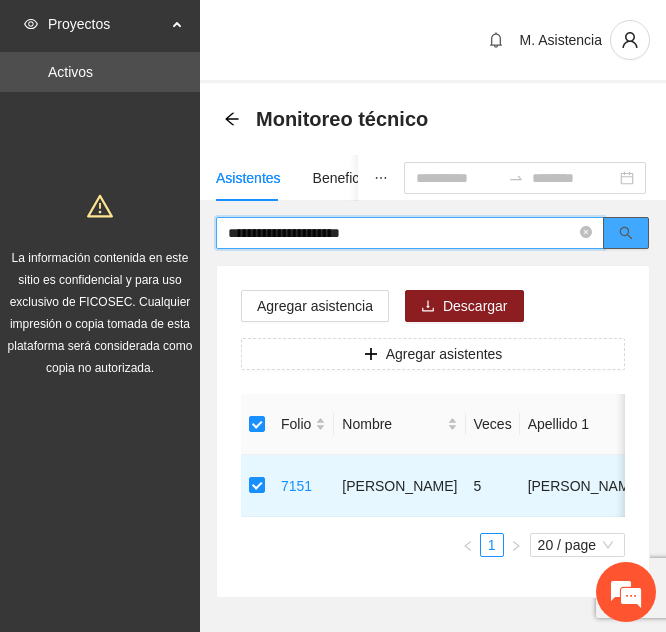 click at bounding box center (626, 233) 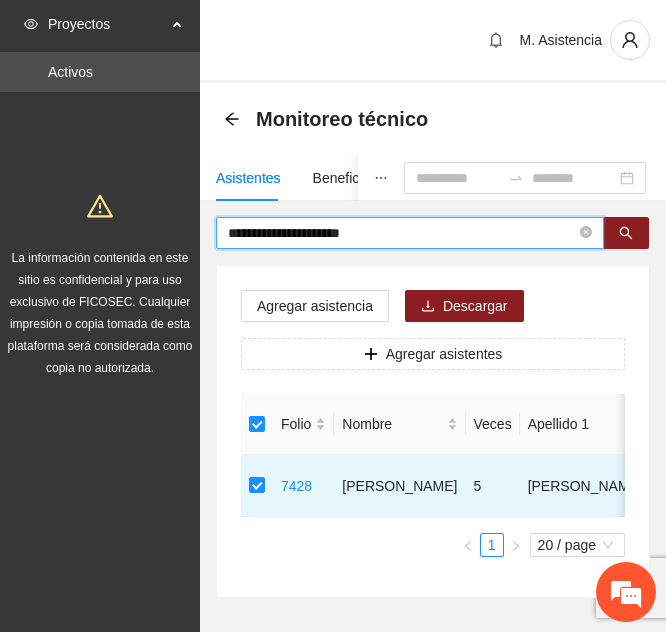 drag, startPoint x: 372, startPoint y: 228, endPoint x: 31, endPoint y: 197, distance: 342.4062 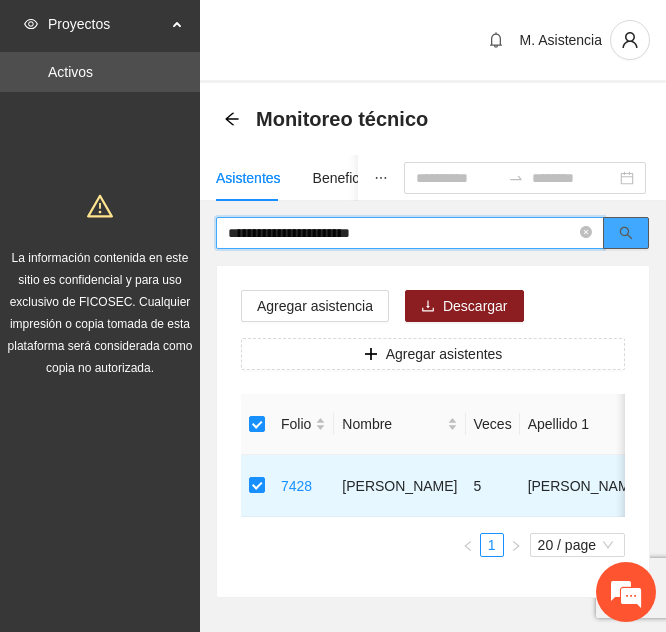 click at bounding box center (626, 233) 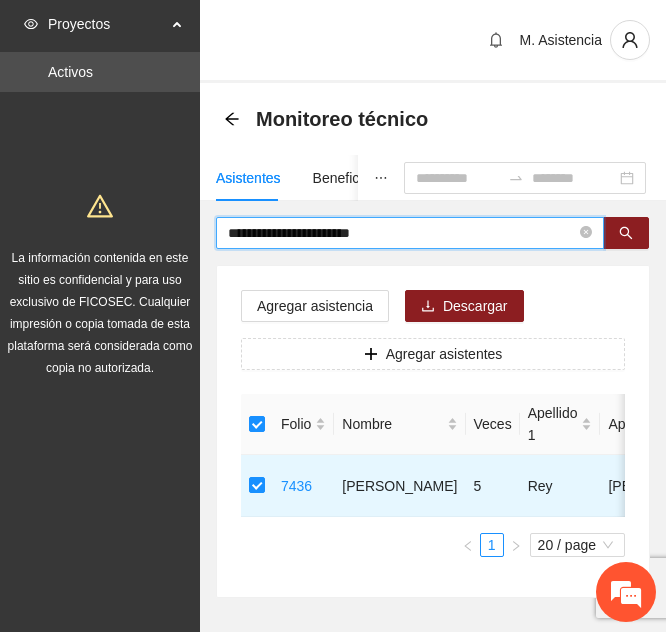 drag, startPoint x: 386, startPoint y: 235, endPoint x: 60, endPoint y: 248, distance: 326.2591 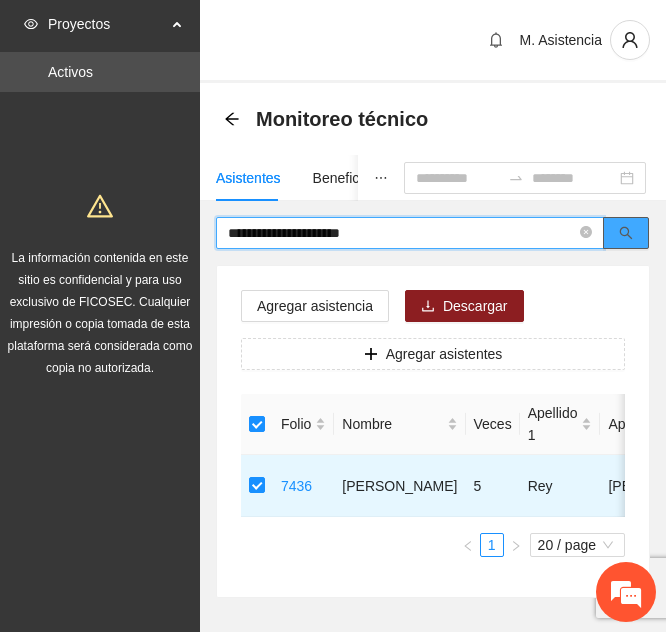click at bounding box center (626, 233) 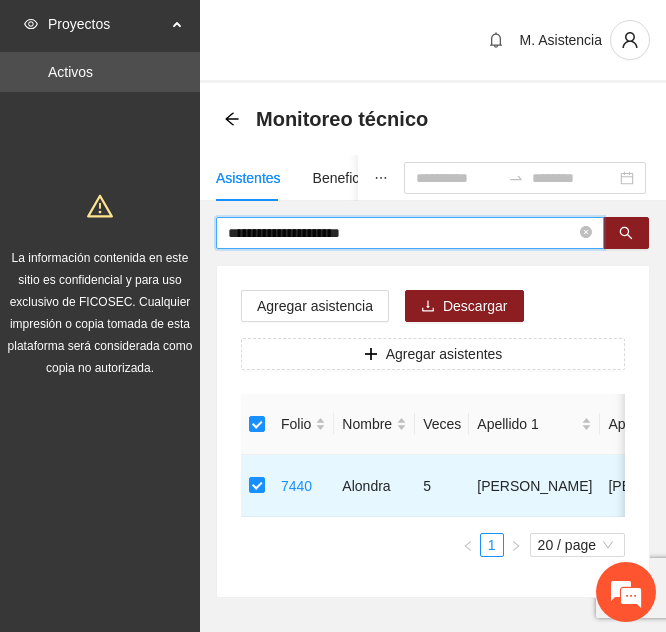 drag, startPoint x: 387, startPoint y: 230, endPoint x: 96, endPoint y: 226, distance: 291.0275 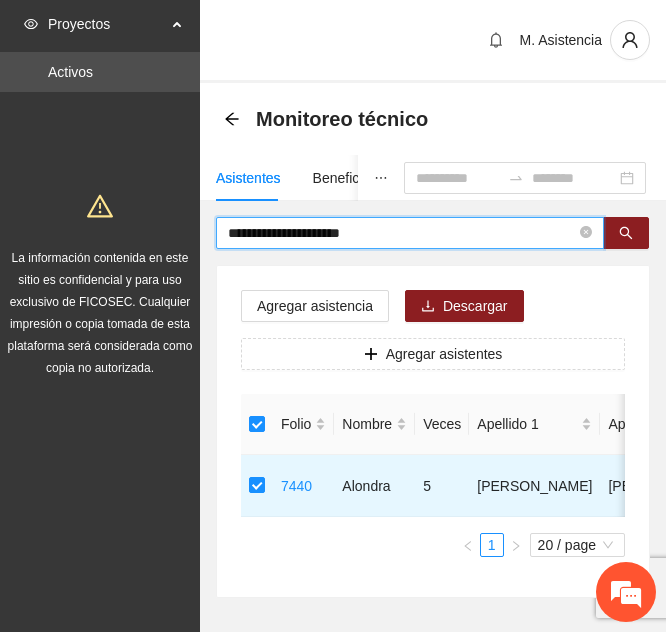 click at bounding box center (100, 203) 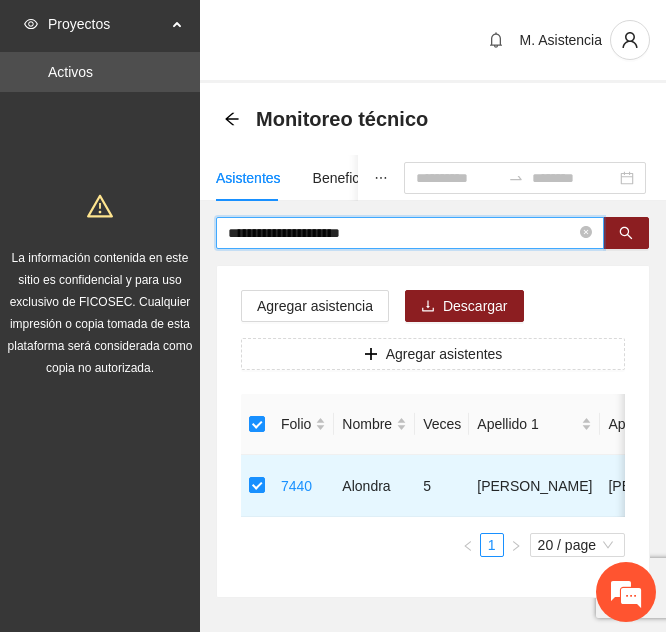 drag, startPoint x: 382, startPoint y: 225, endPoint x: 117, endPoint y: 225, distance: 265 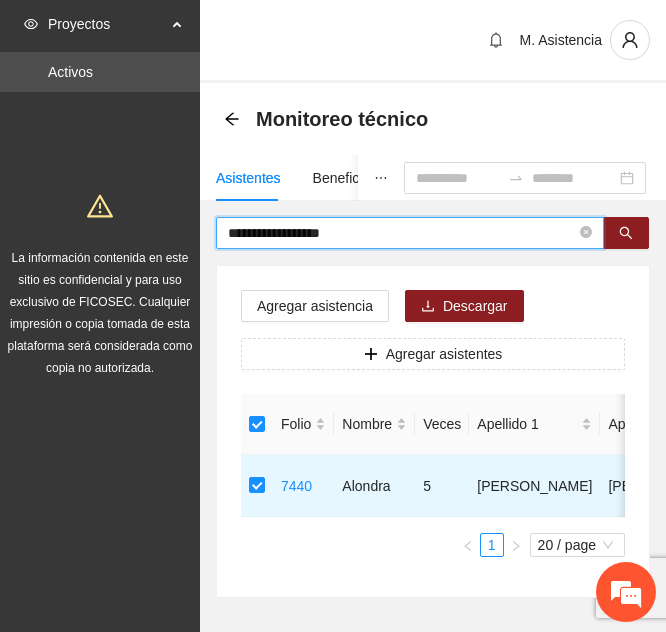 drag, startPoint x: 620, startPoint y: 235, endPoint x: 550, endPoint y: 296, distance: 92.84934 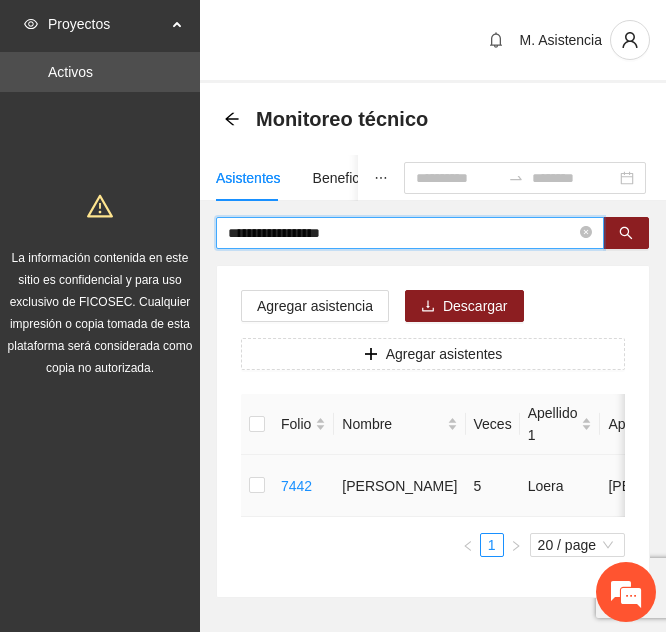 type on "**********" 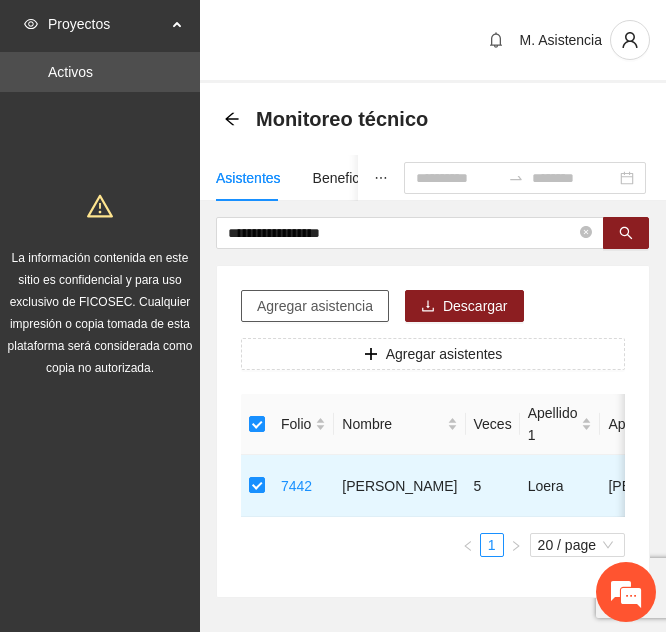 click on "Agregar asistencia" at bounding box center (315, 306) 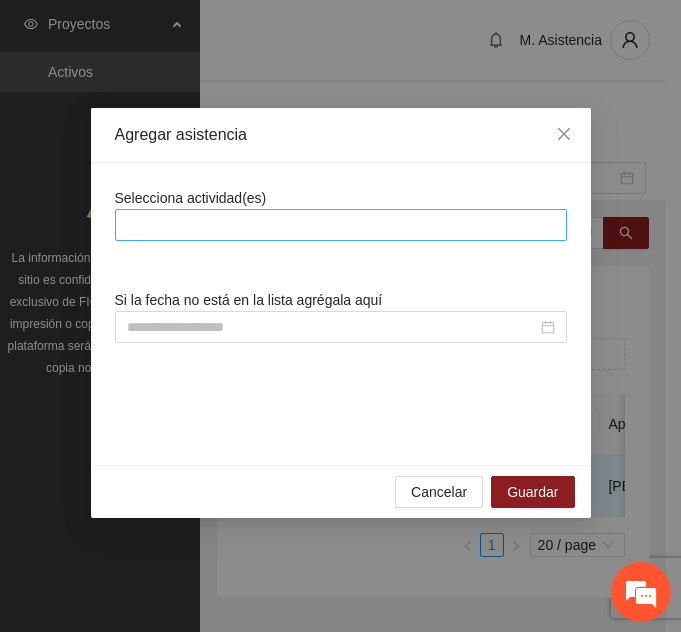 click at bounding box center [341, 225] 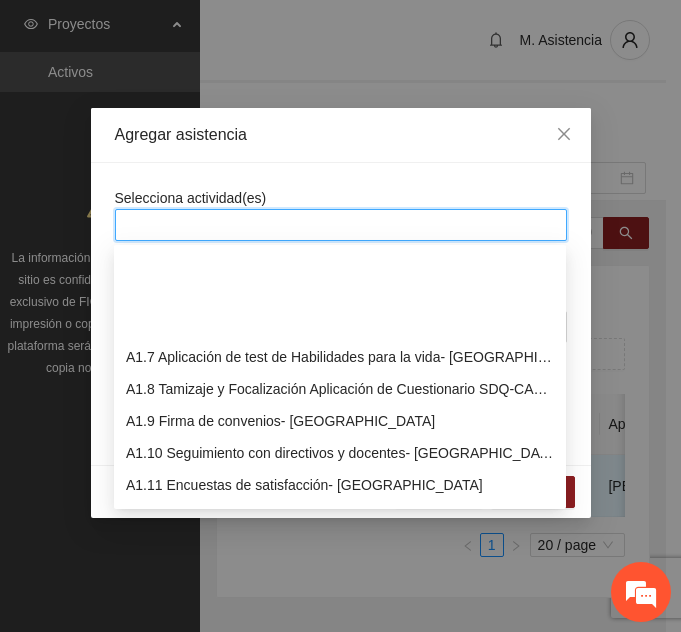 scroll, scrollTop: 200, scrollLeft: 0, axis: vertical 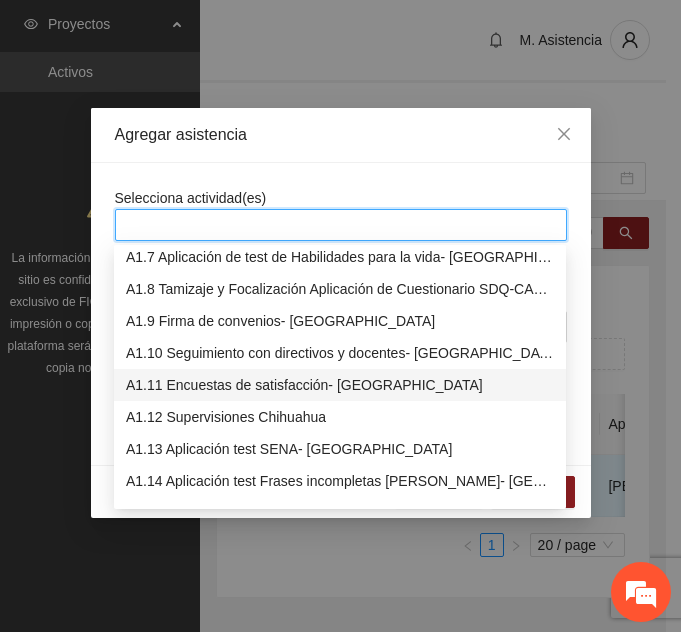 click on "A1.11 Encuestas de satisfacción- Chihuahua" at bounding box center [340, 385] 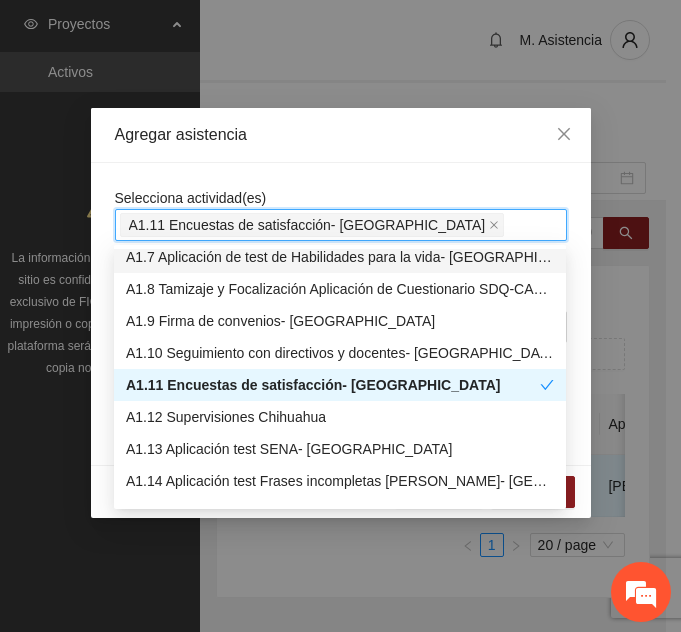 click on "Agregar asistencia" at bounding box center [341, 135] 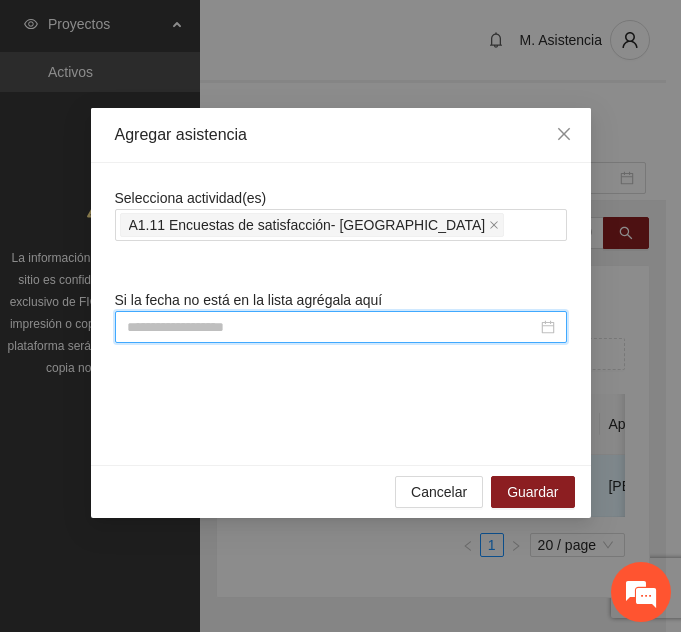click at bounding box center [332, 327] 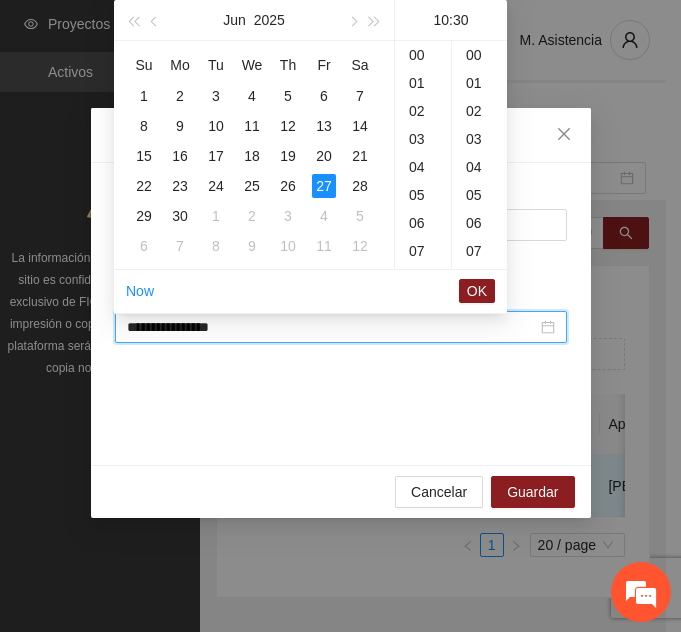 scroll, scrollTop: 186, scrollLeft: 0, axis: vertical 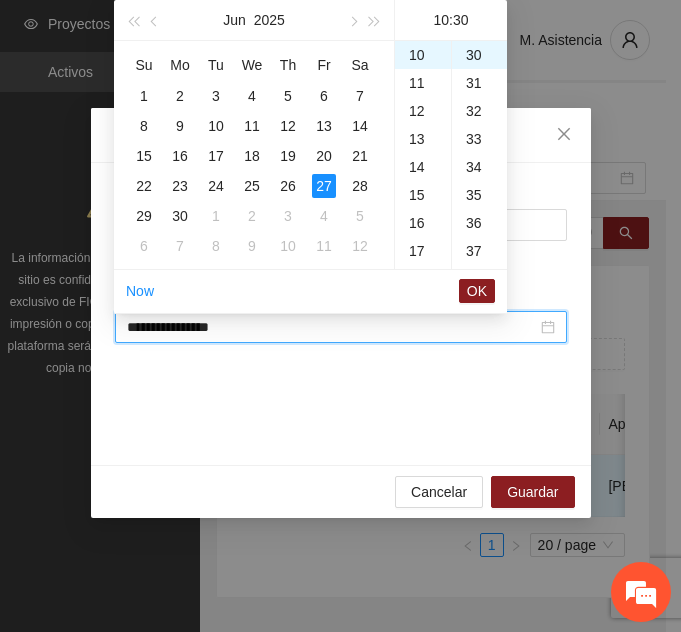 click on "OK" at bounding box center [477, 291] 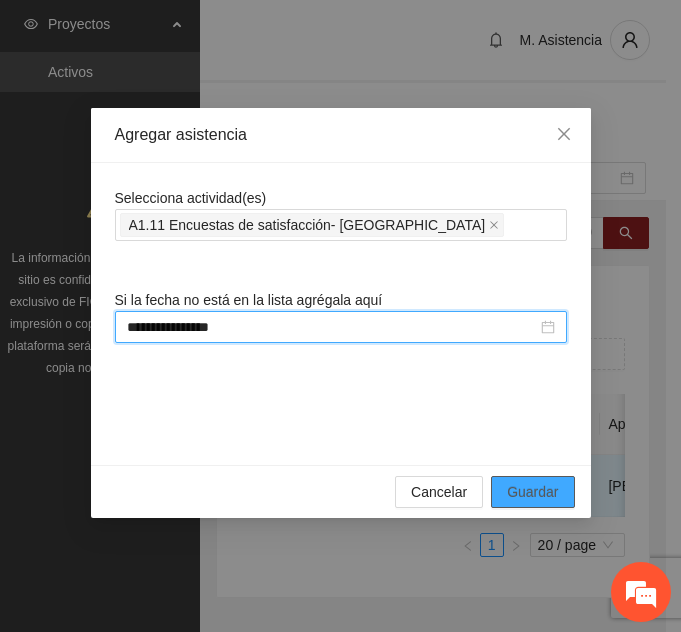 type on "**********" 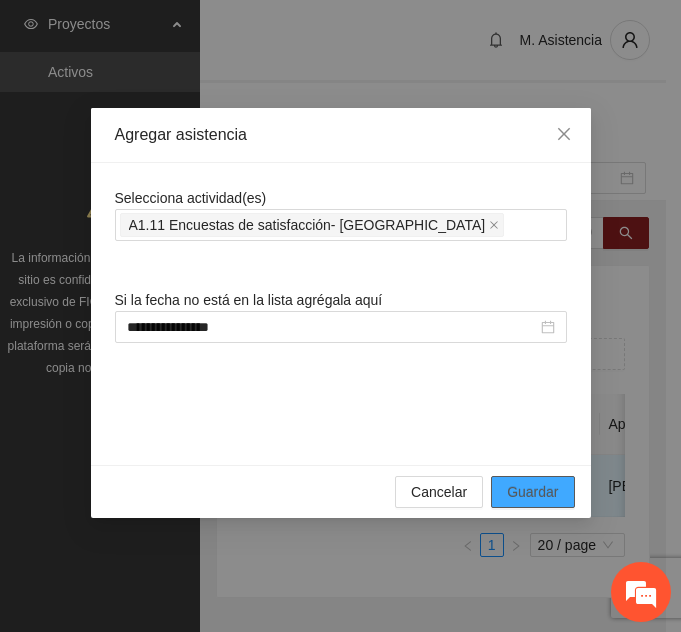 click on "Guardar" at bounding box center (532, 492) 